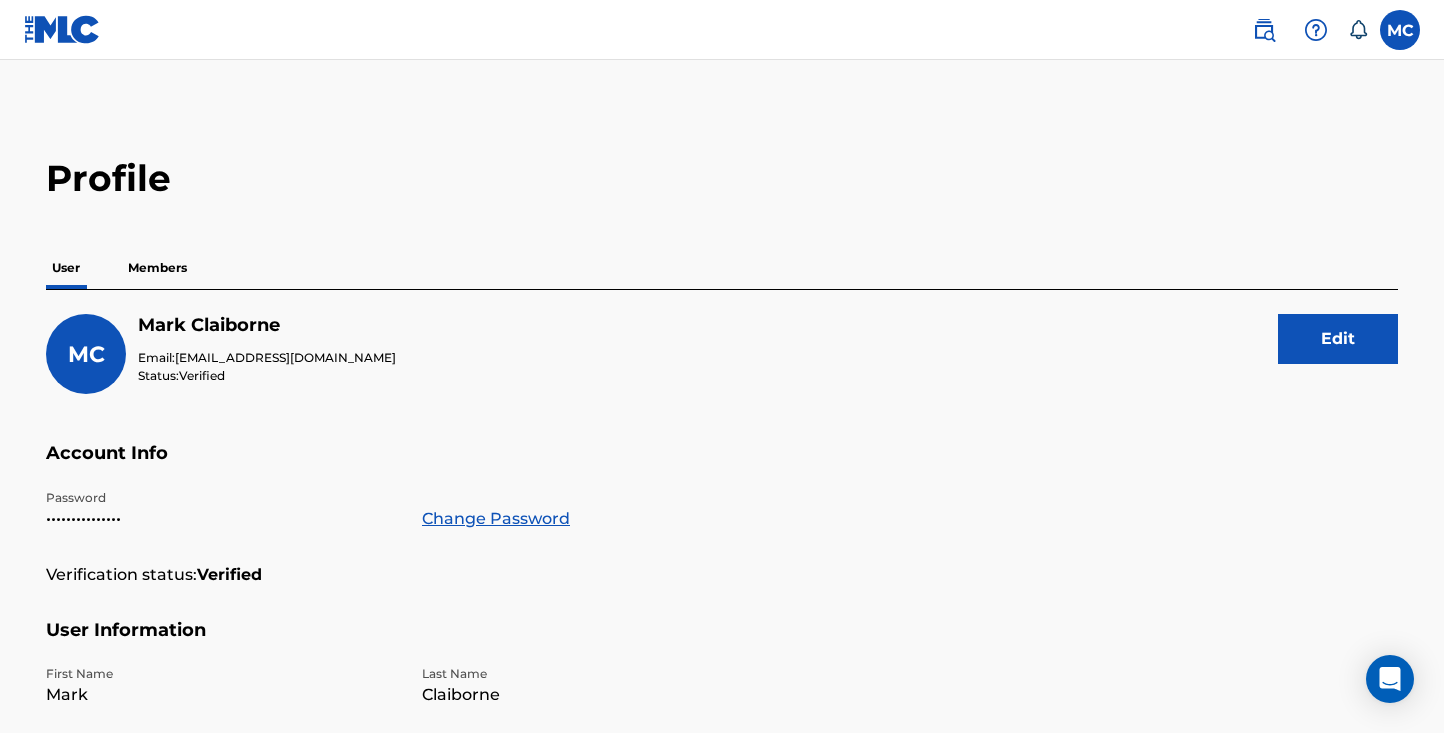 scroll, scrollTop: 0, scrollLeft: 0, axis: both 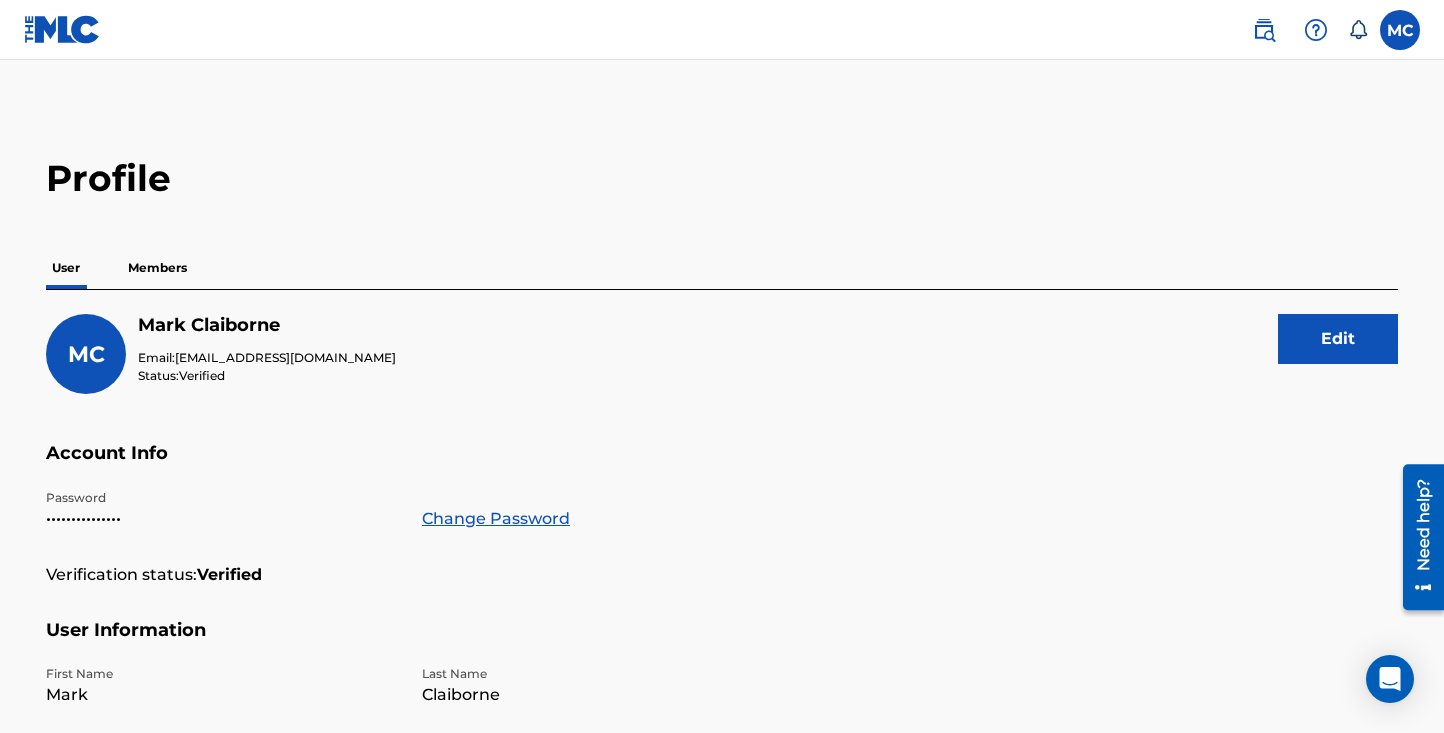click on "Members" at bounding box center (157, 268) 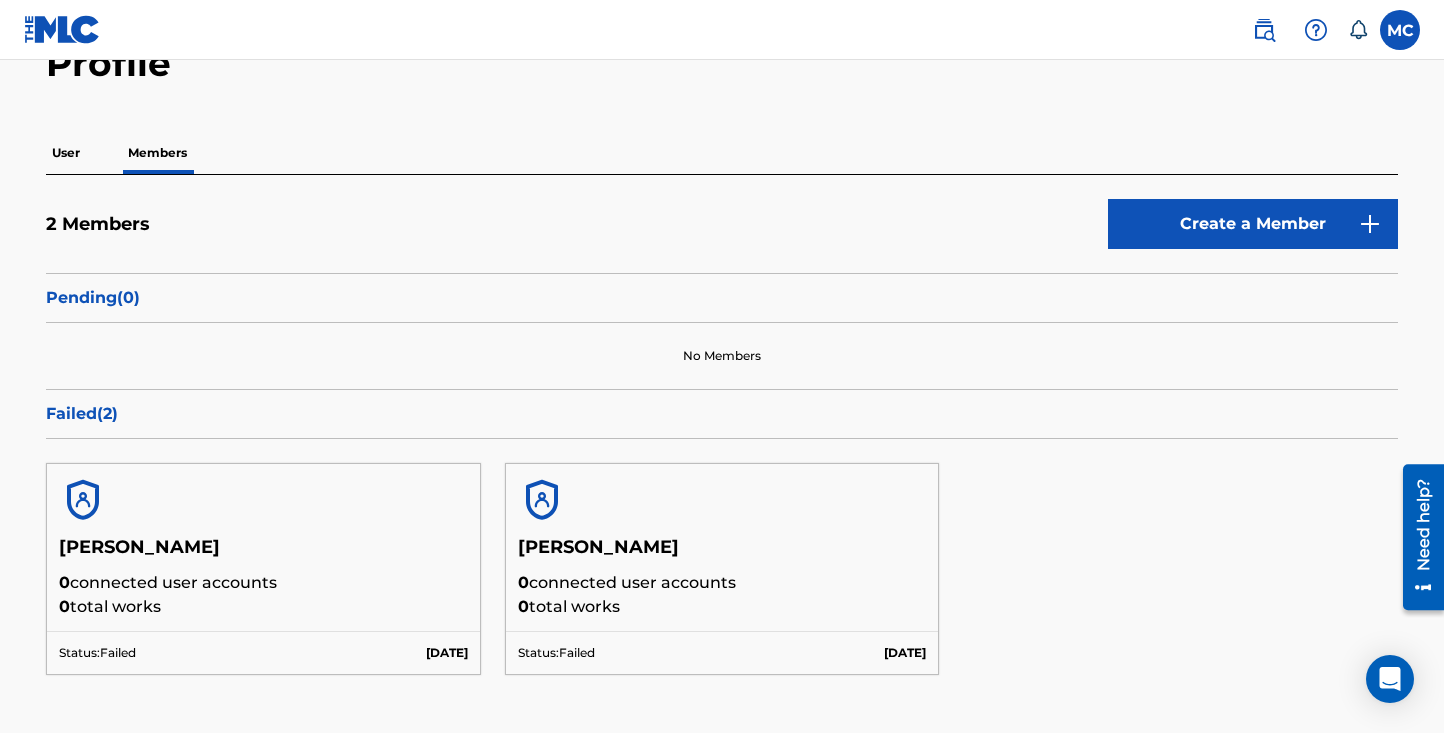 scroll, scrollTop: 113, scrollLeft: 0, axis: vertical 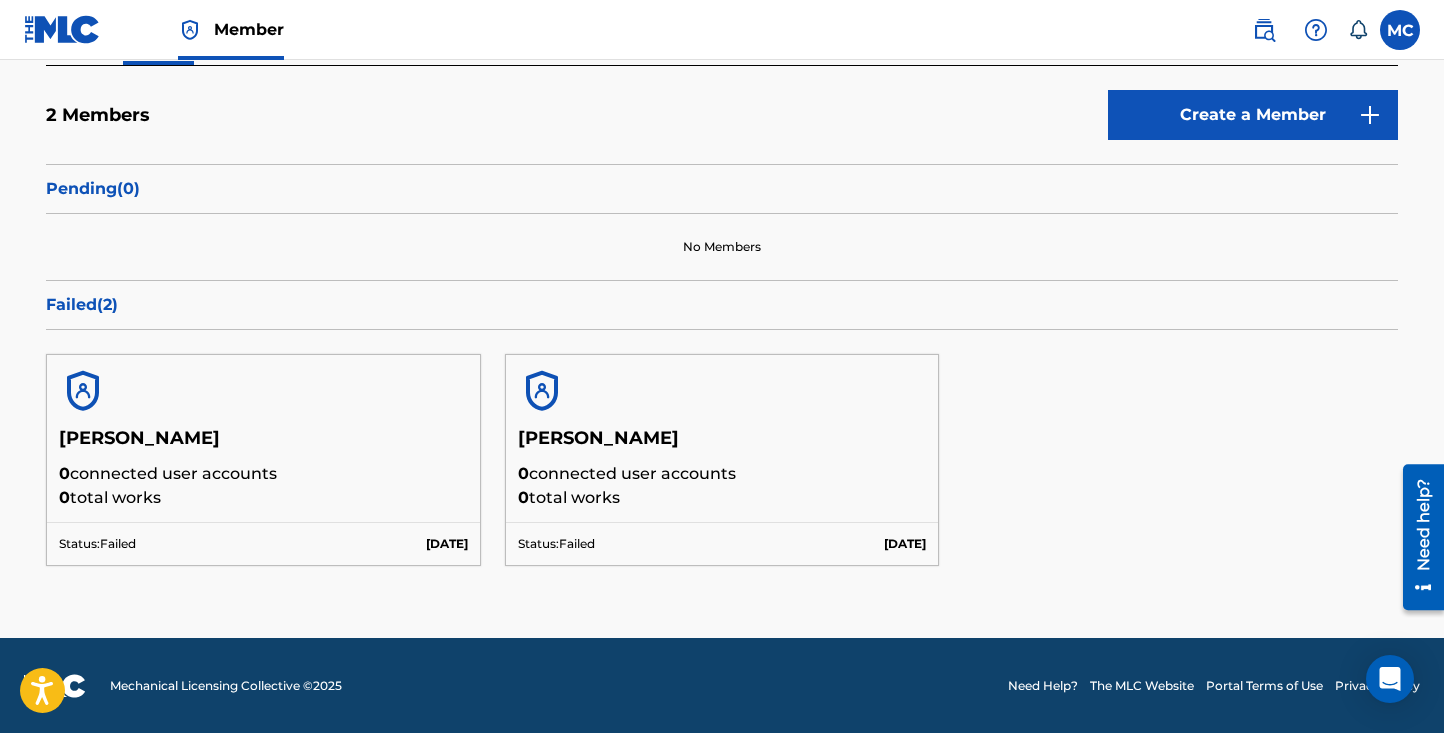 click on "Failed  ( 2 )" at bounding box center (722, 305) 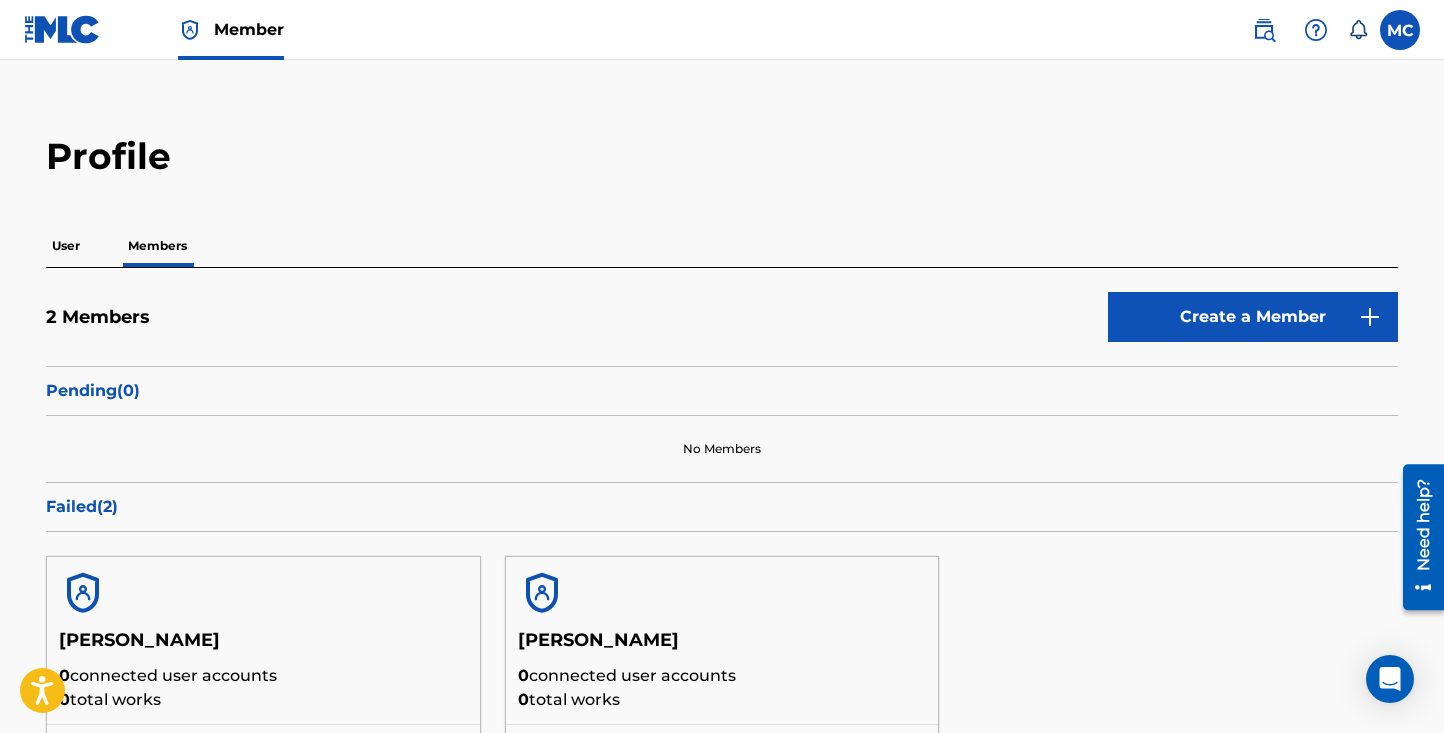 scroll, scrollTop: 0, scrollLeft: 0, axis: both 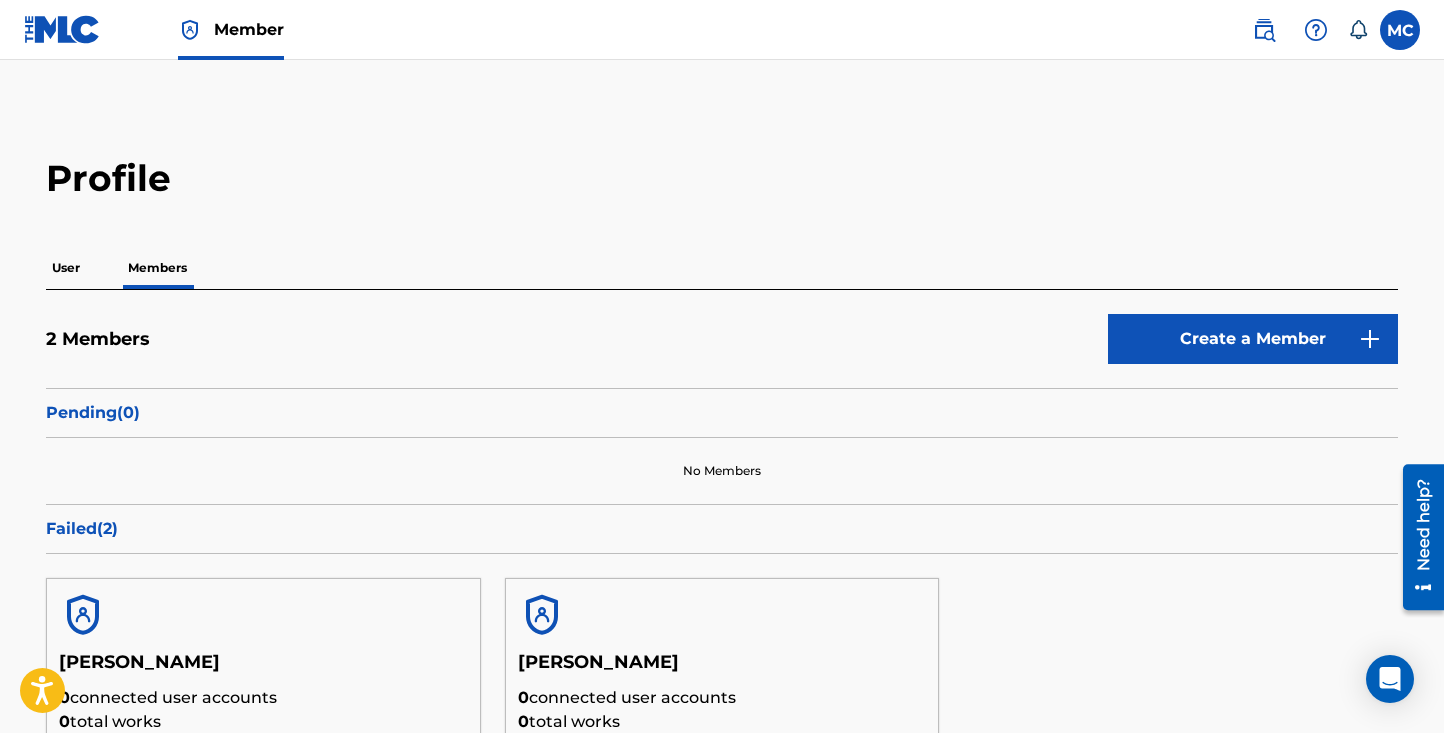 click on "Member" at bounding box center [249, 29] 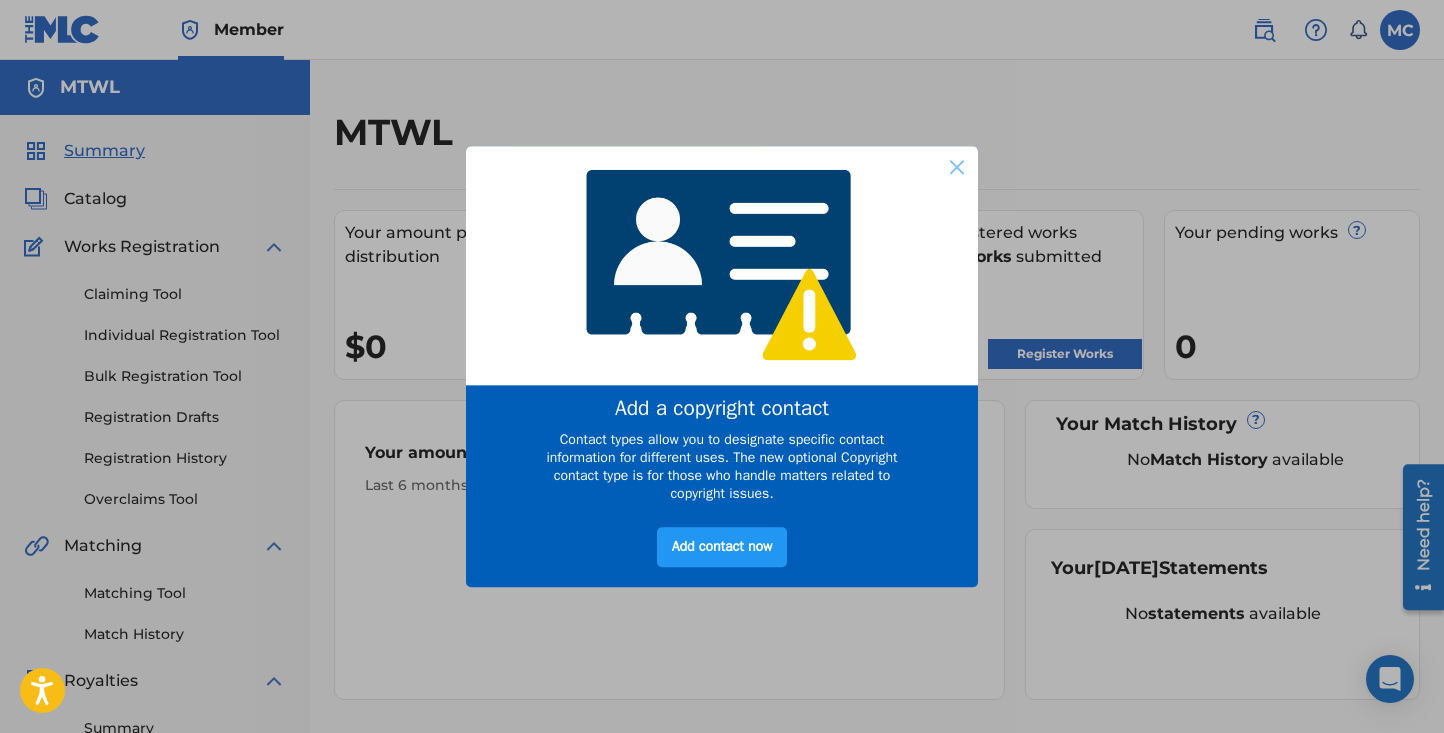 scroll, scrollTop: 0, scrollLeft: 0, axis: both 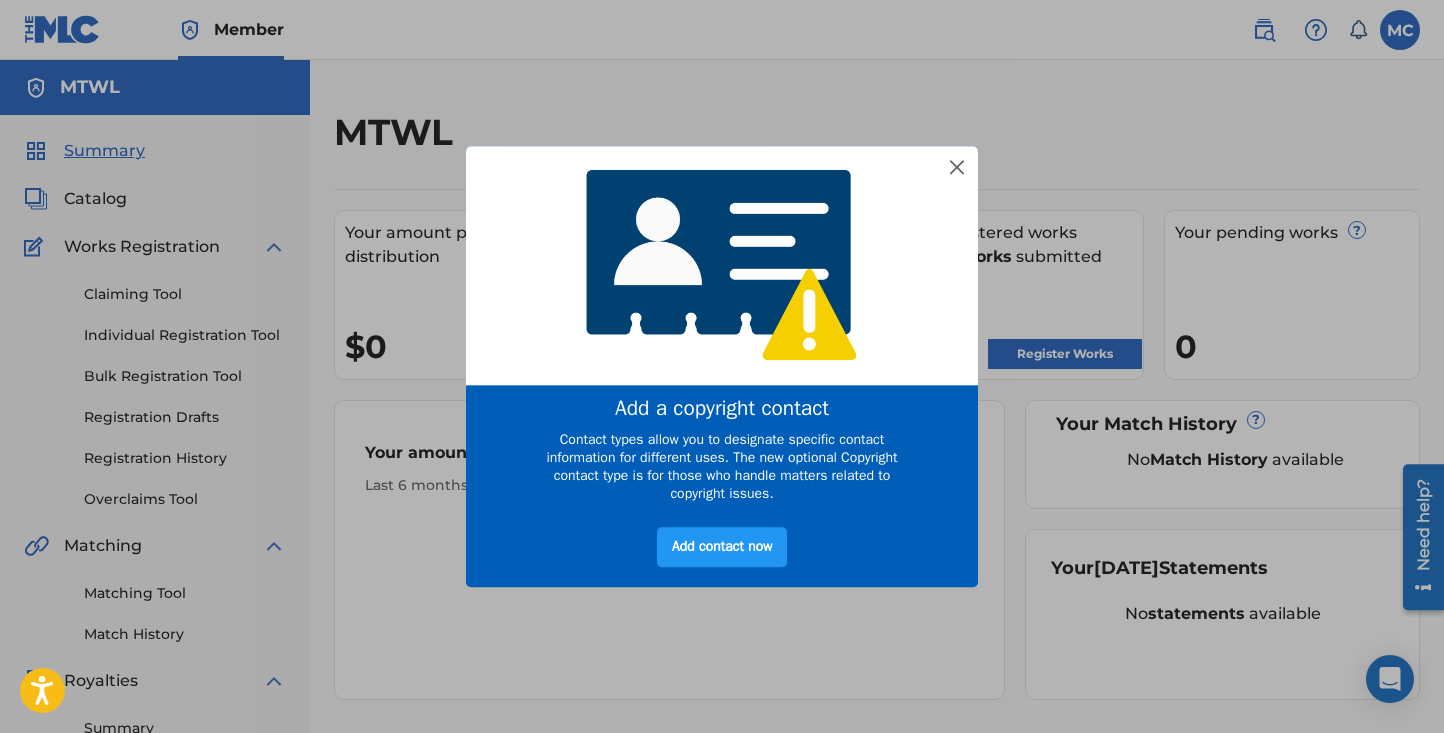 click at bounding box center (722, 265) 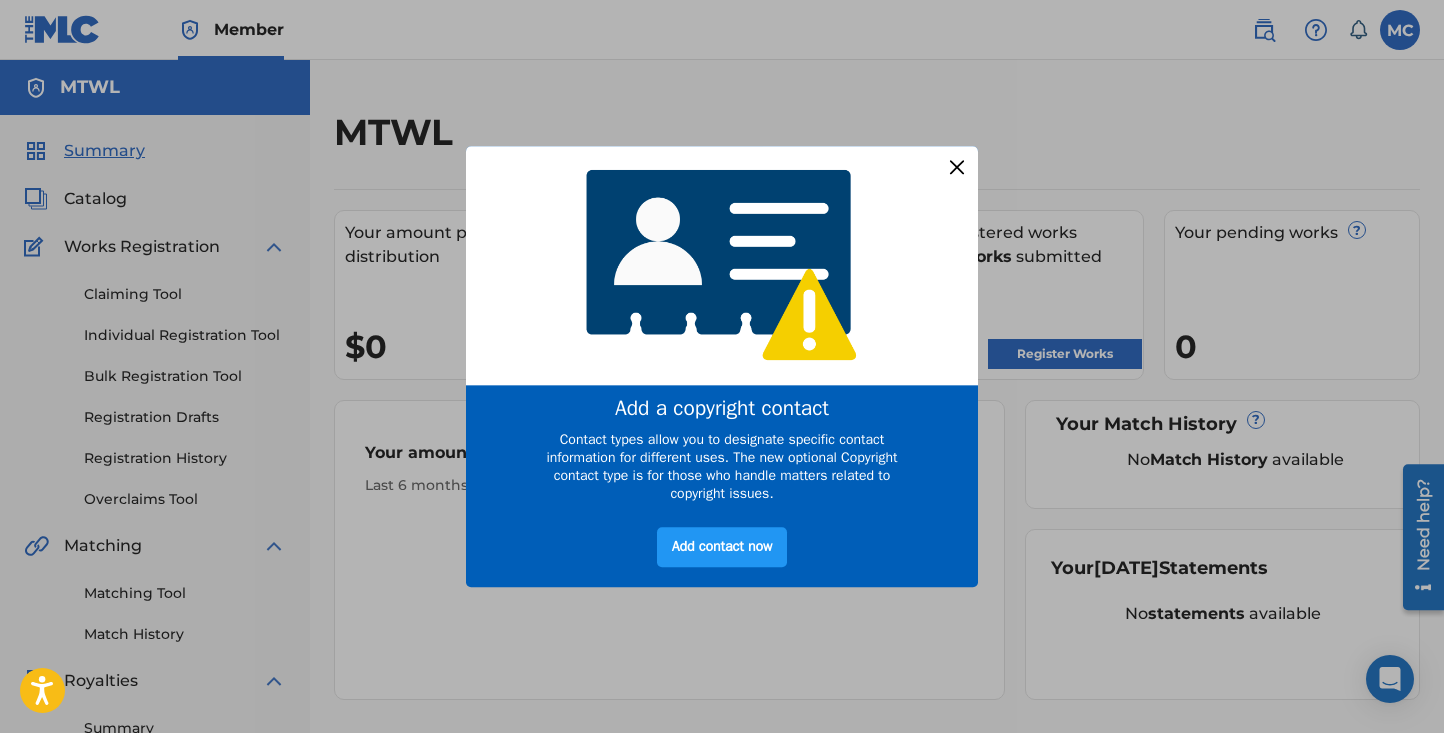 click at bounding box center (957, 167) 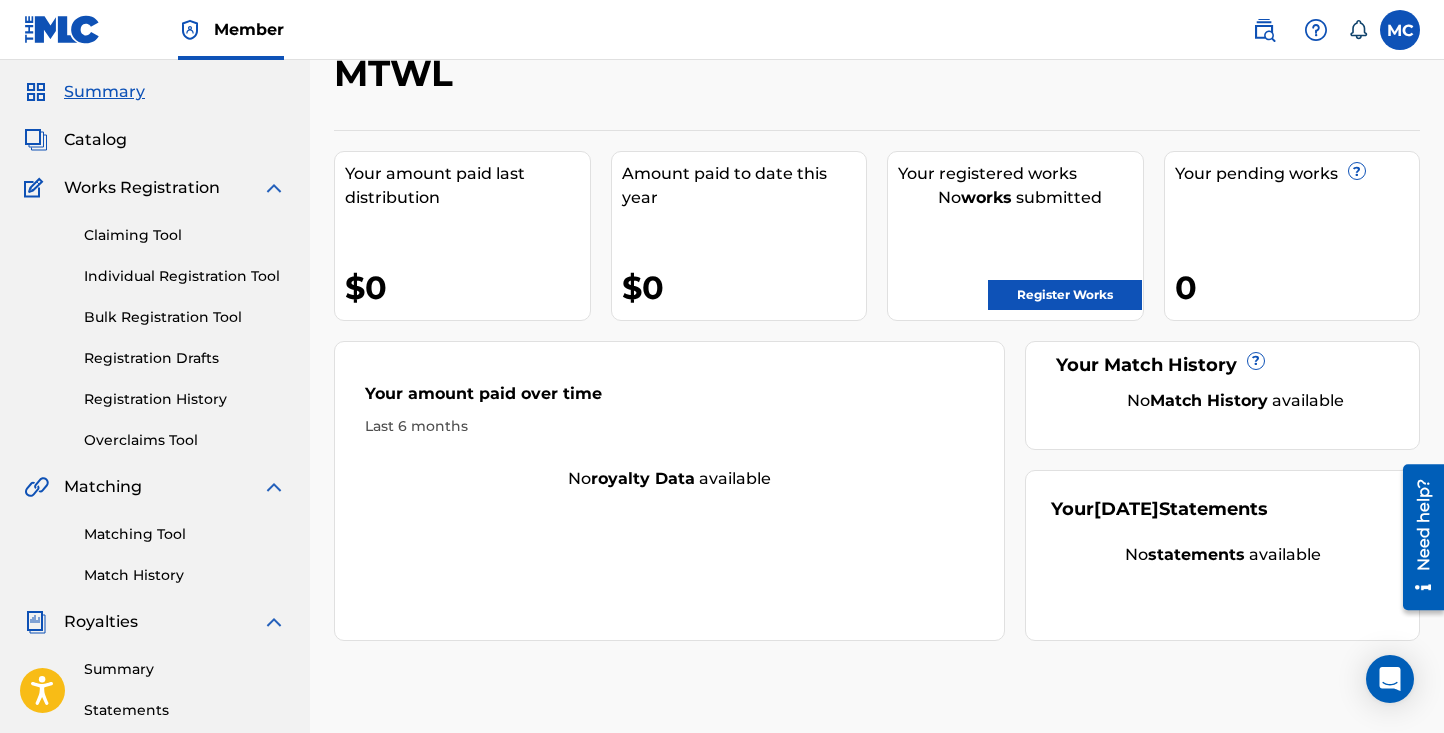 scroll, scrollTop: 0, scrollLeft: 0, axis: both 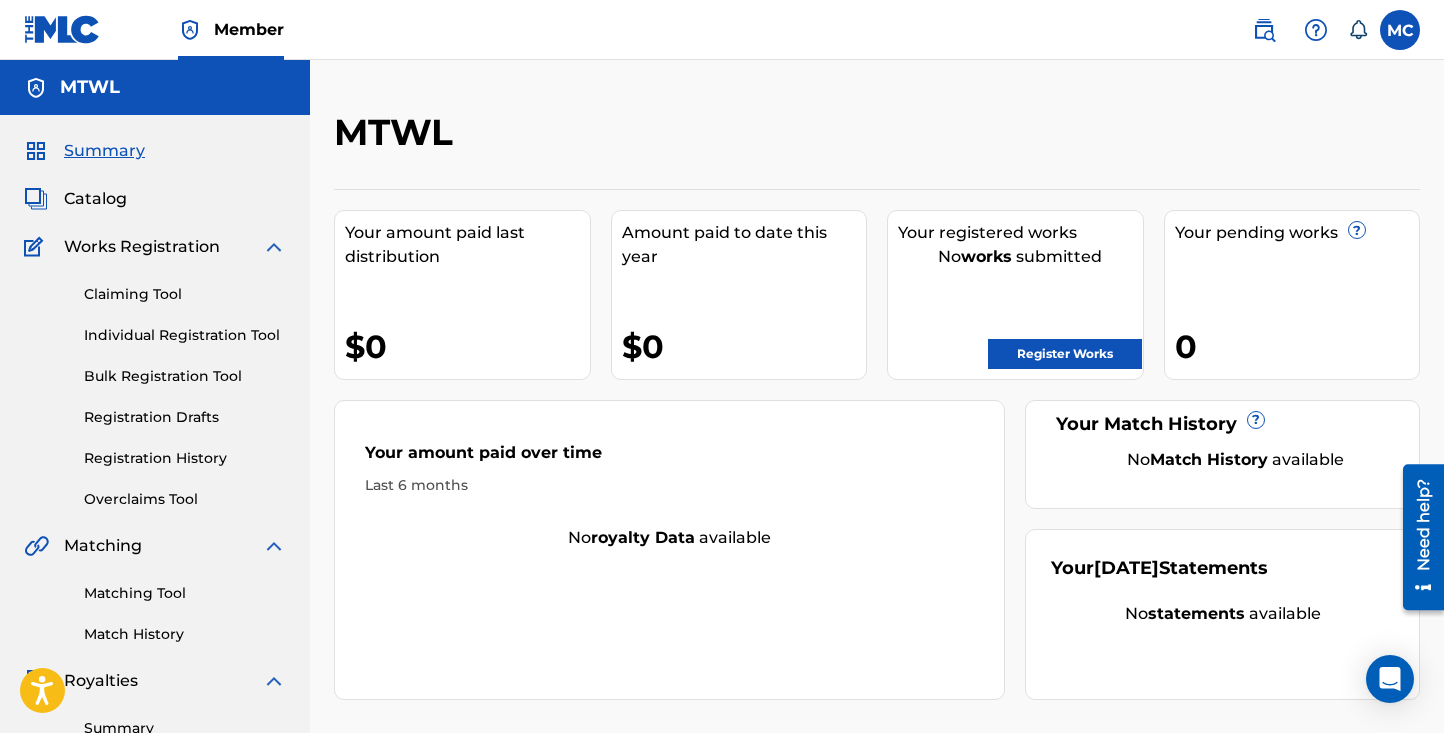 click at bounding box center (1400, 30) 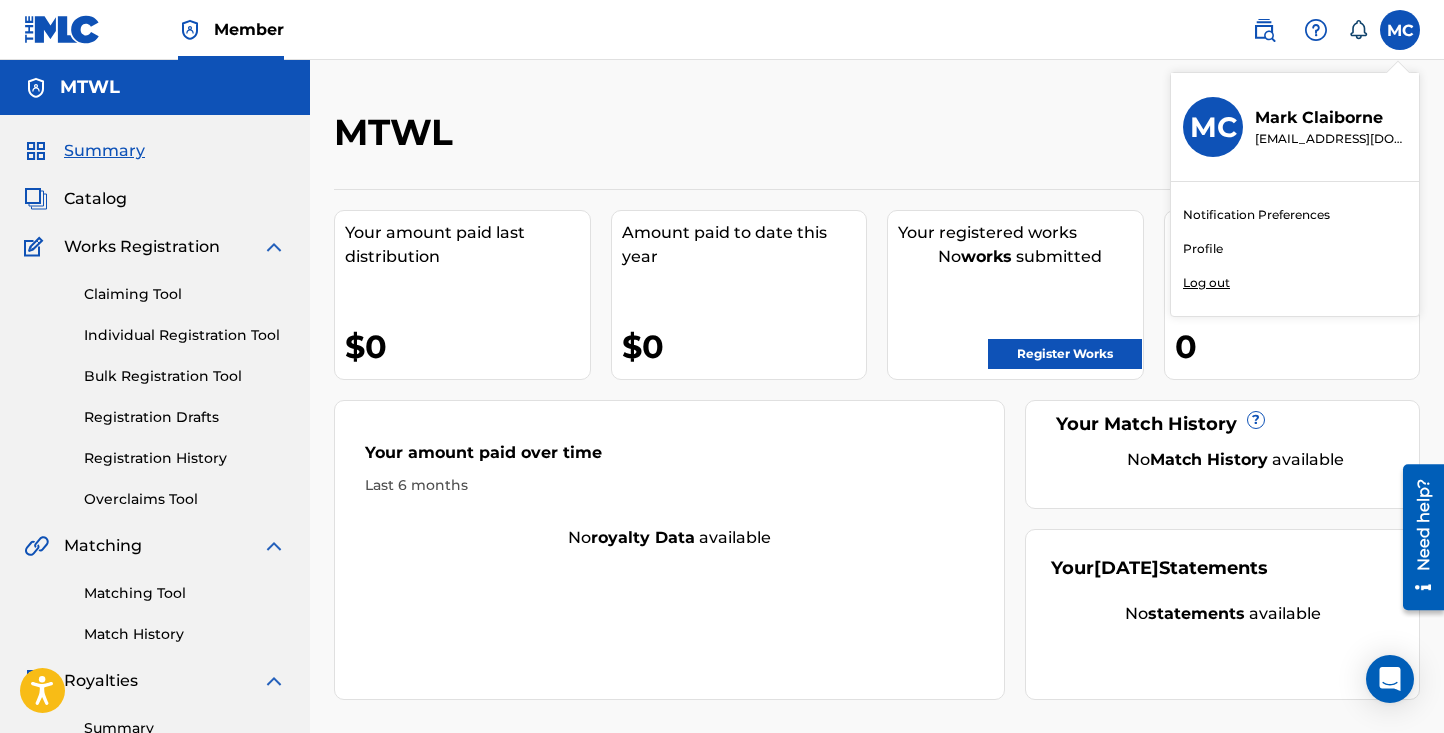 click on "MC MC Mark   Claiborne marktheworshipleader@gmail.com Notification Preferences Profile Log out" at bounding box center [1400, 30] 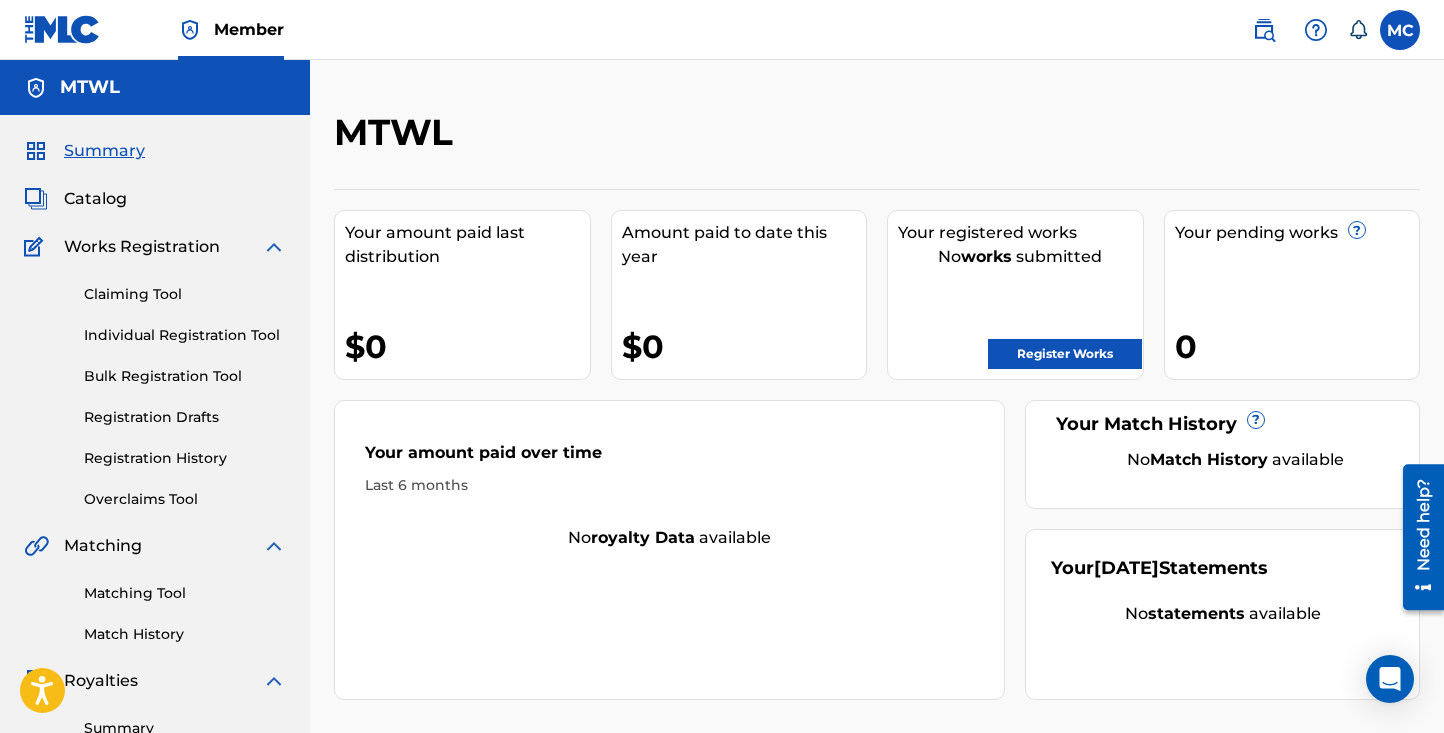 click on "Summary" at bounding box center [104, 151] 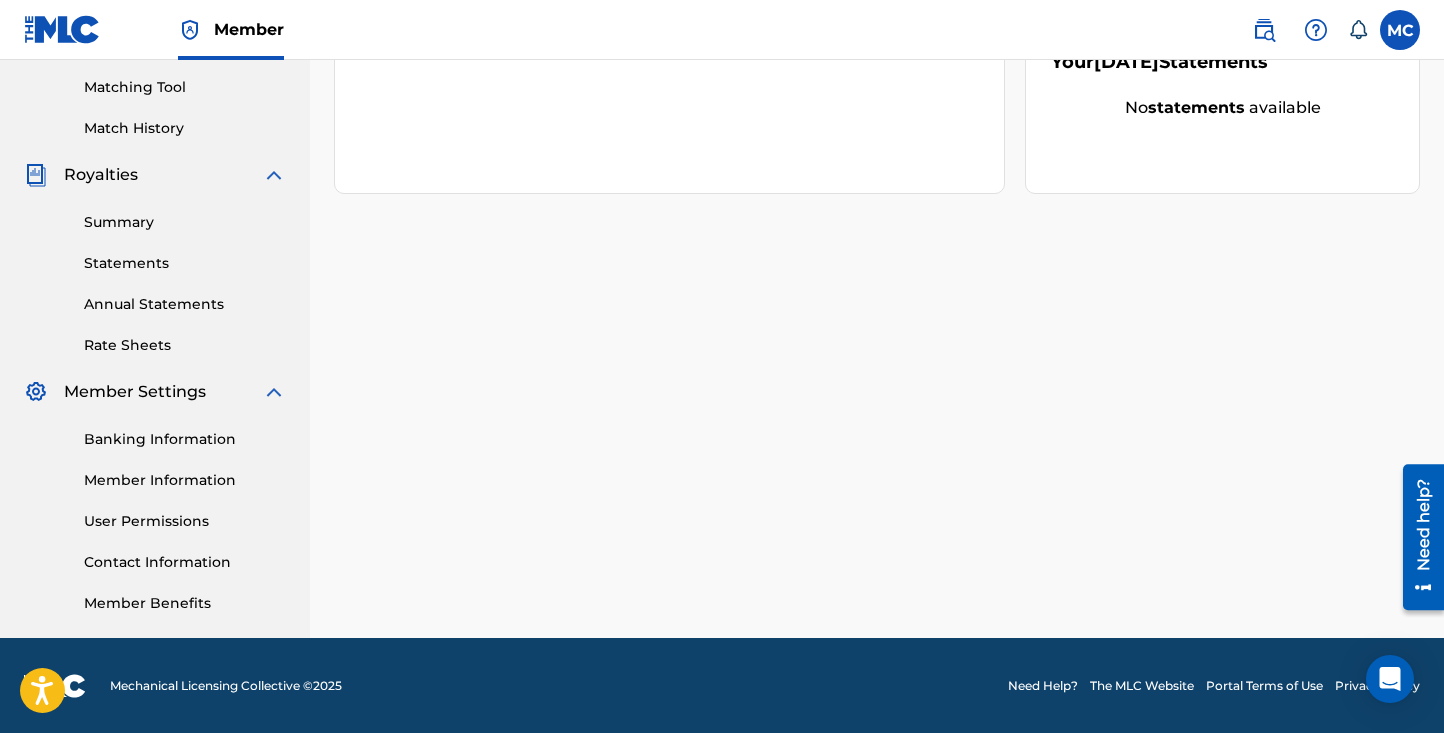 scroll, scrollTop: 507, scrollLeft: 0, axis: vertical 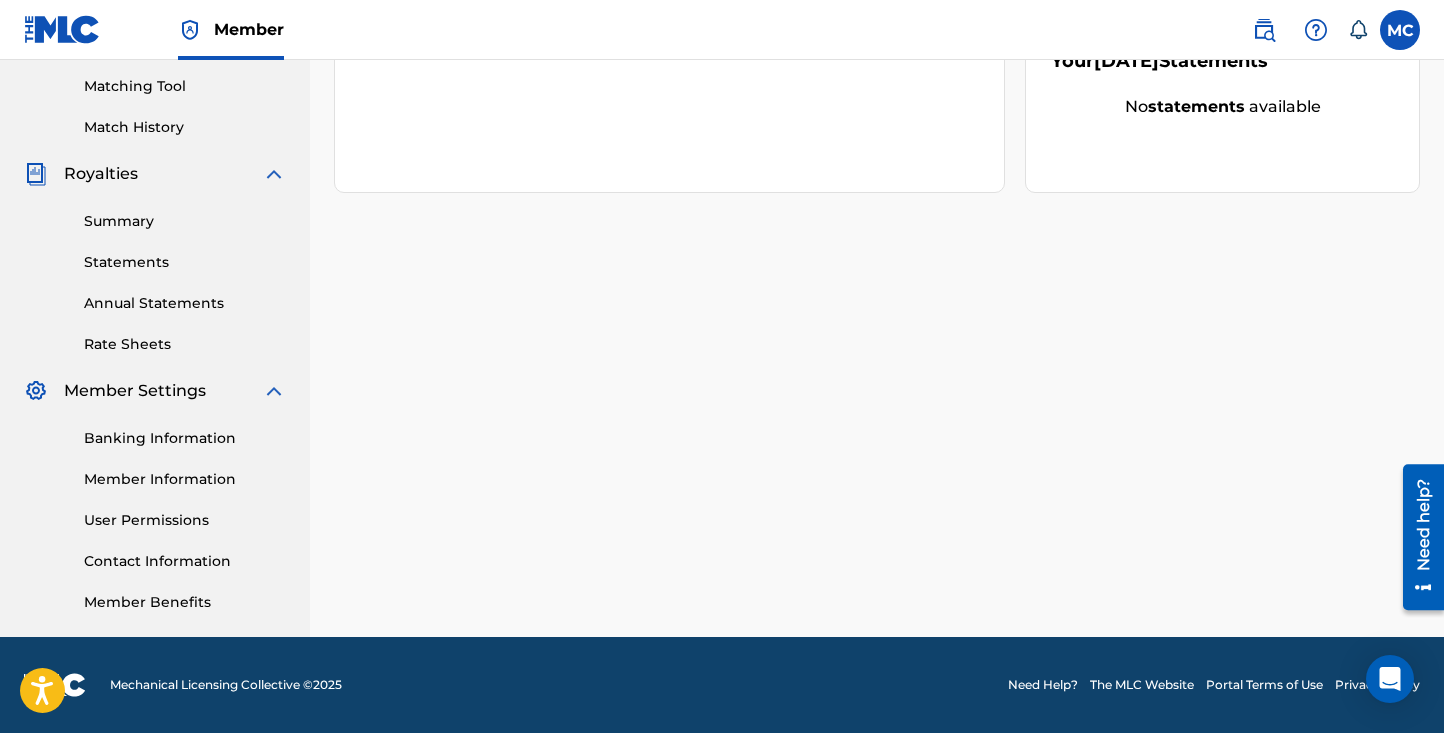 click on "Member Information" at bounding box center (185, 479) 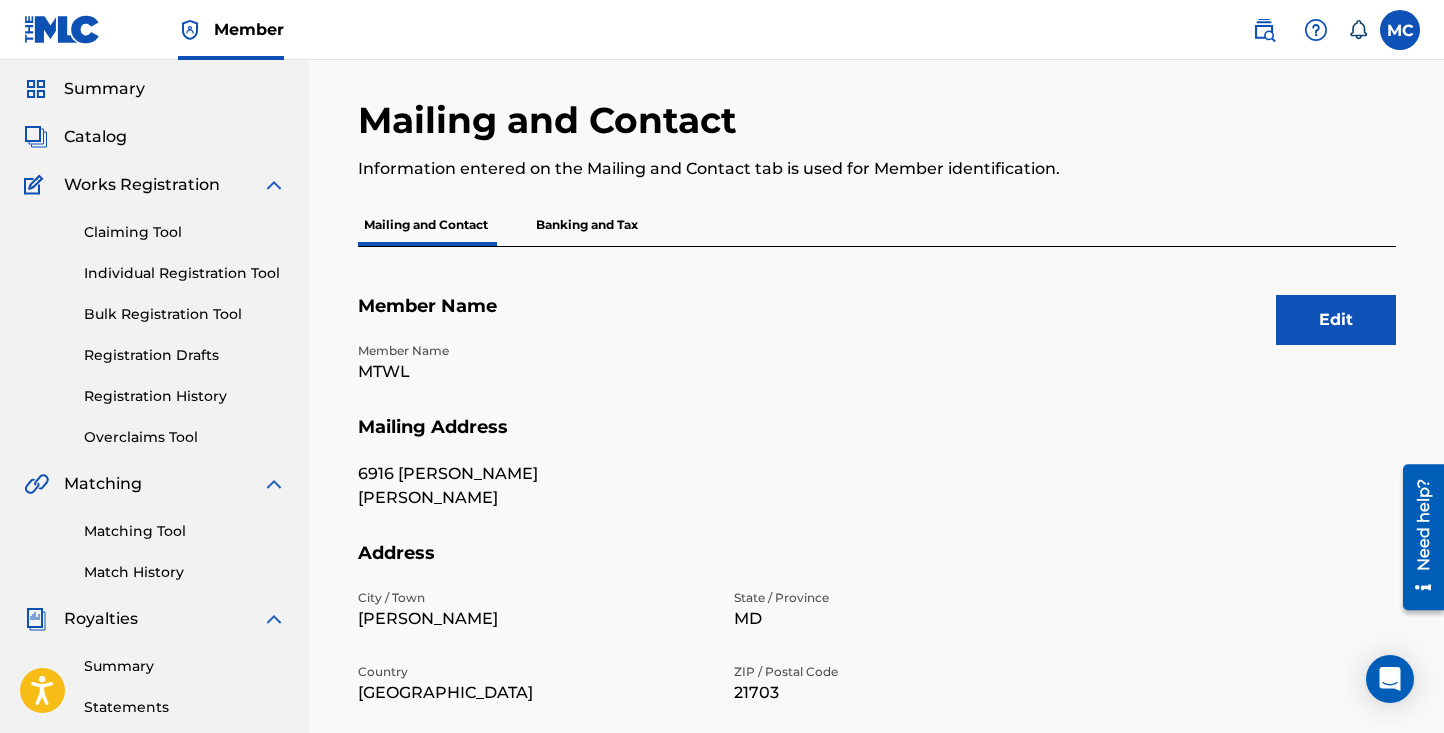 scroll, scrollTop: 0, scrollLeft: 0, axis: both 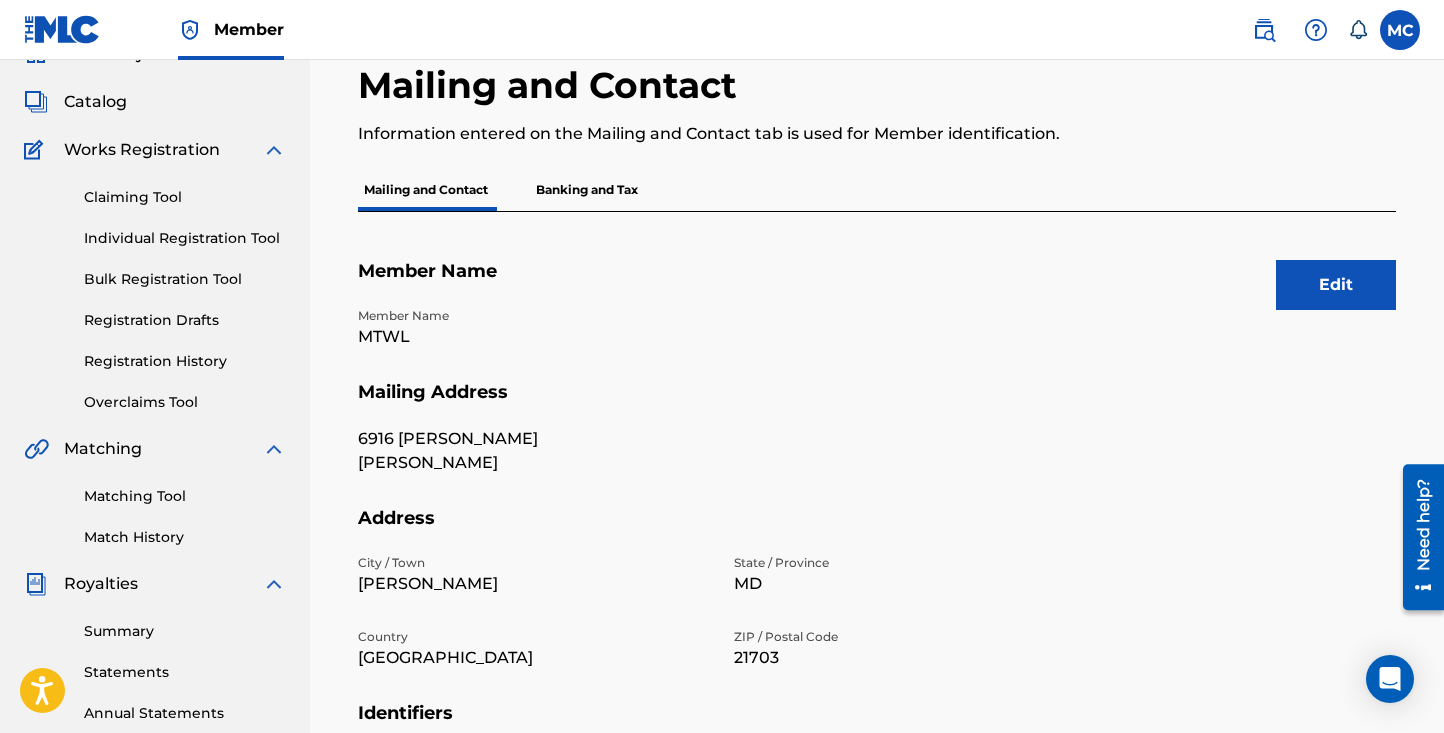 click on "Edit" at bounding box center [1336, 285] 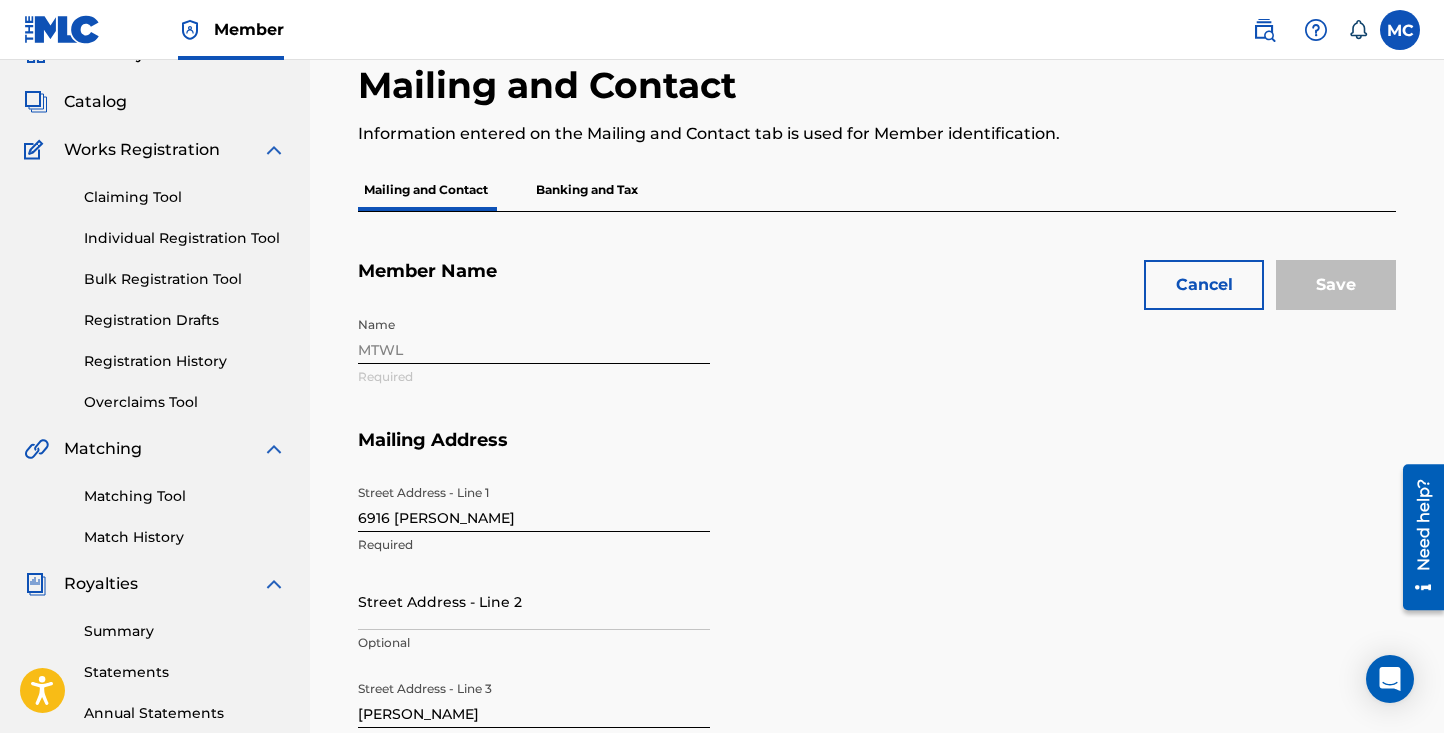 click on "Name MTWL Required" at bounding box center [722, 368] 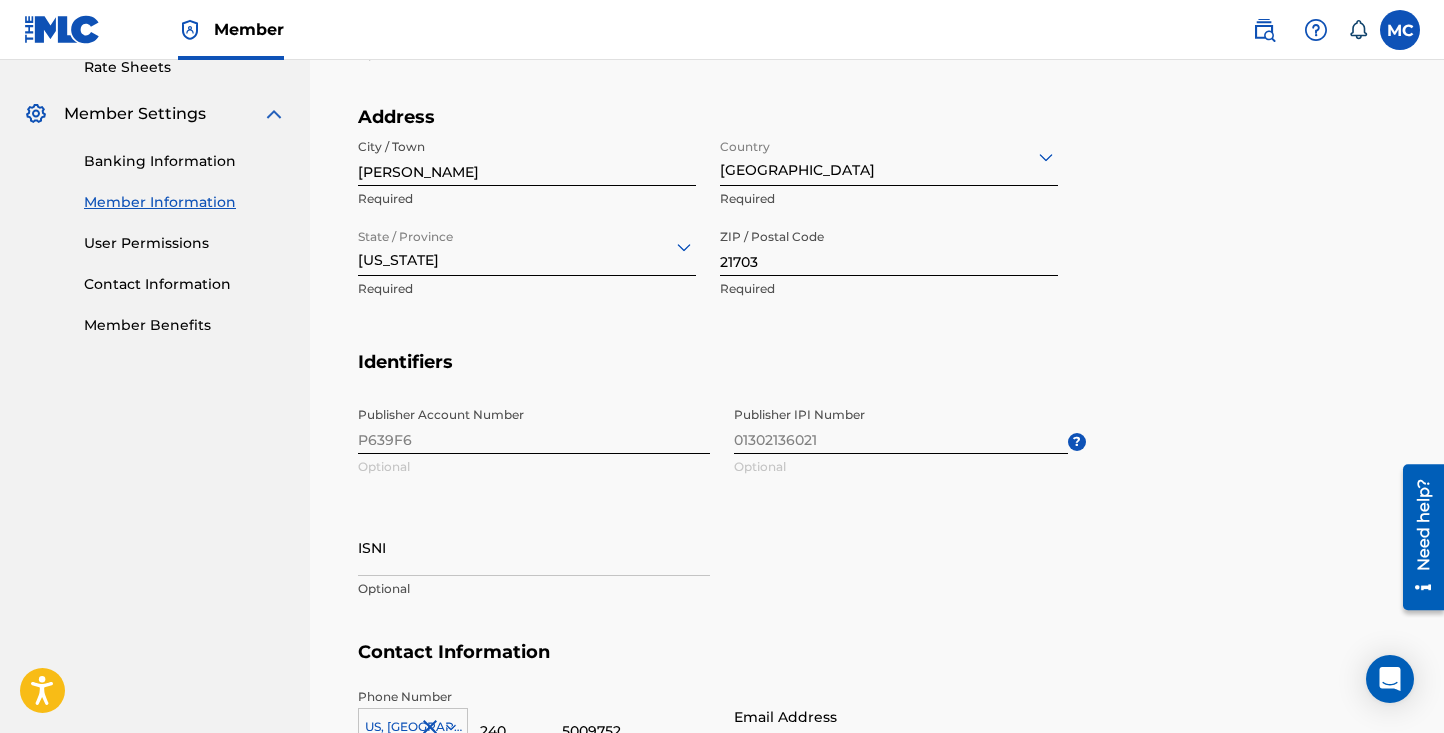 scroll, scrollTop: 788, scrollLeft: 0, axis: vertical 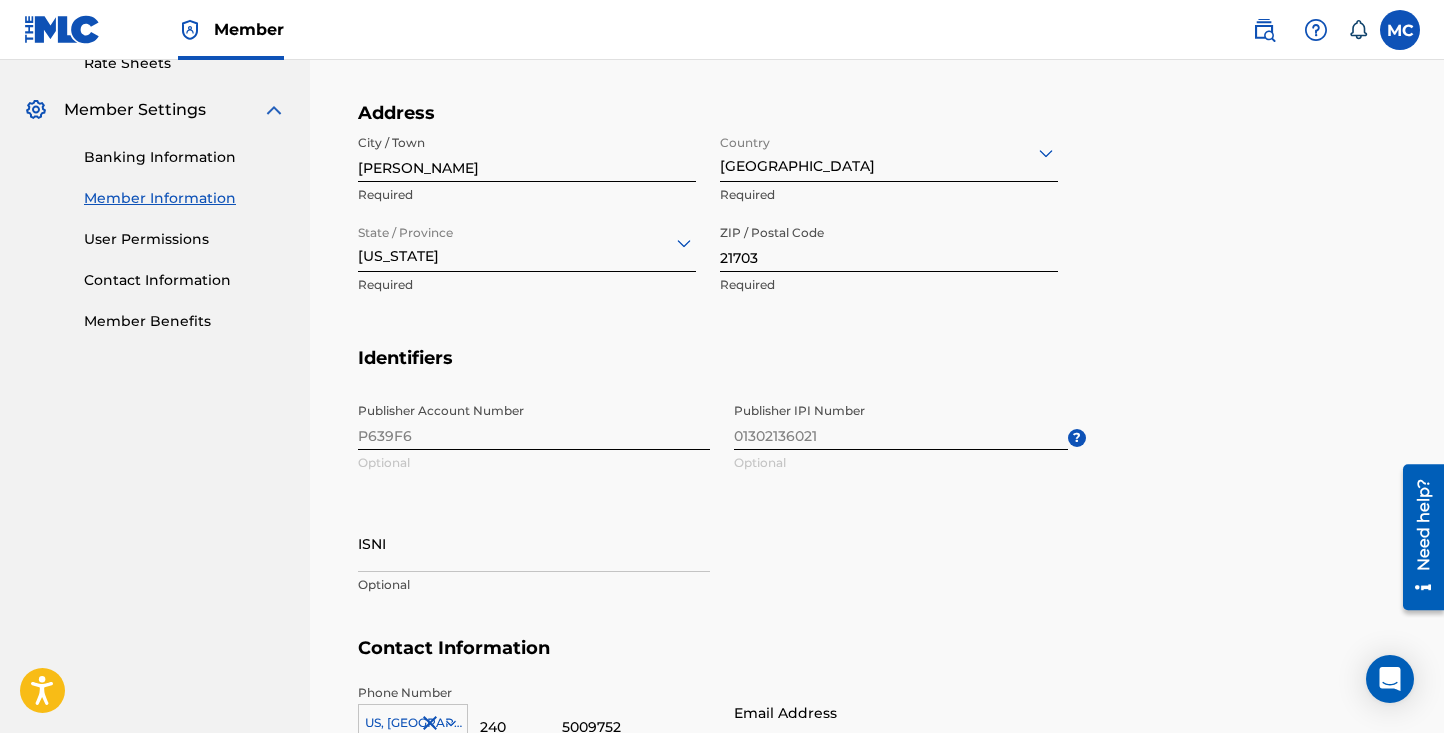 click on "Publisher IPI Number 01302136021 Optional ?" at bounding box center [910, 438] 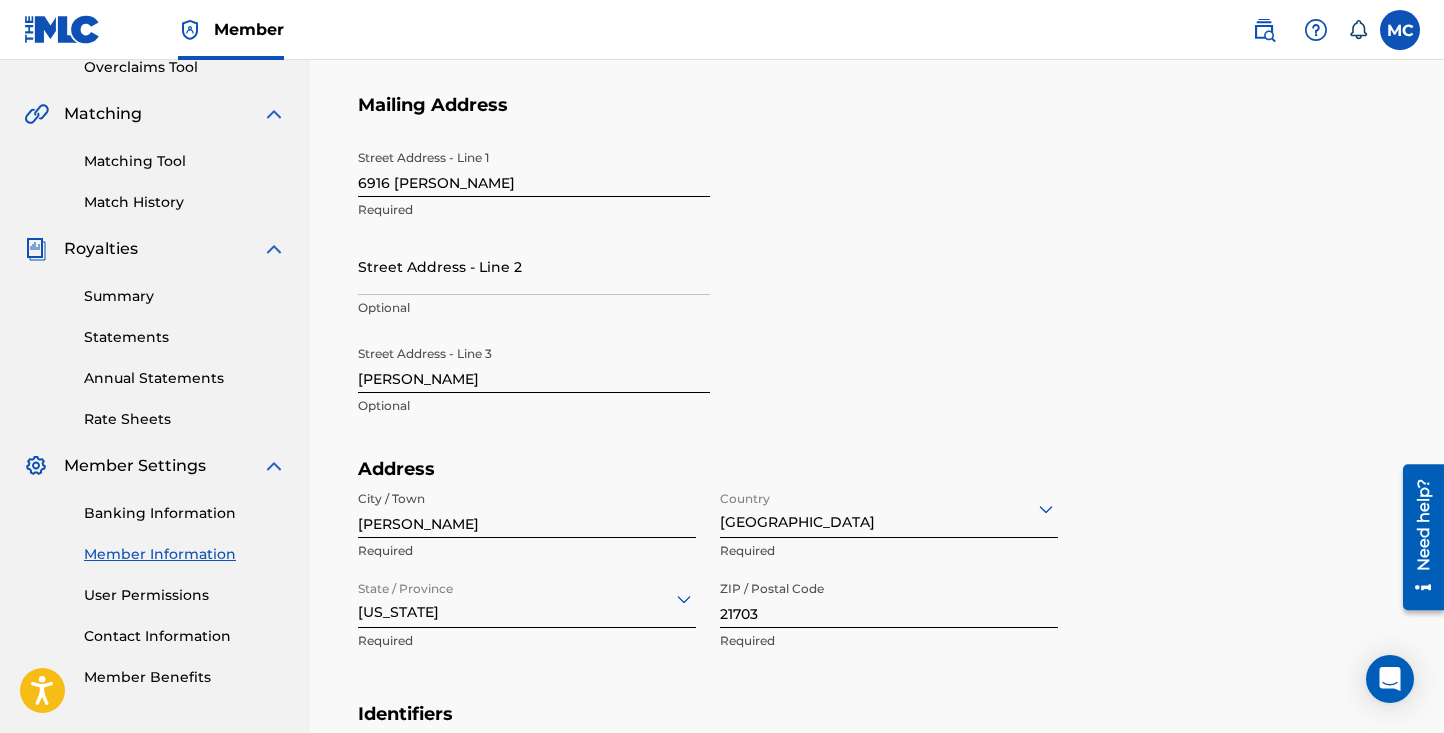 scroll, scrollTop: 0, scrollLeft: 0, axis: both 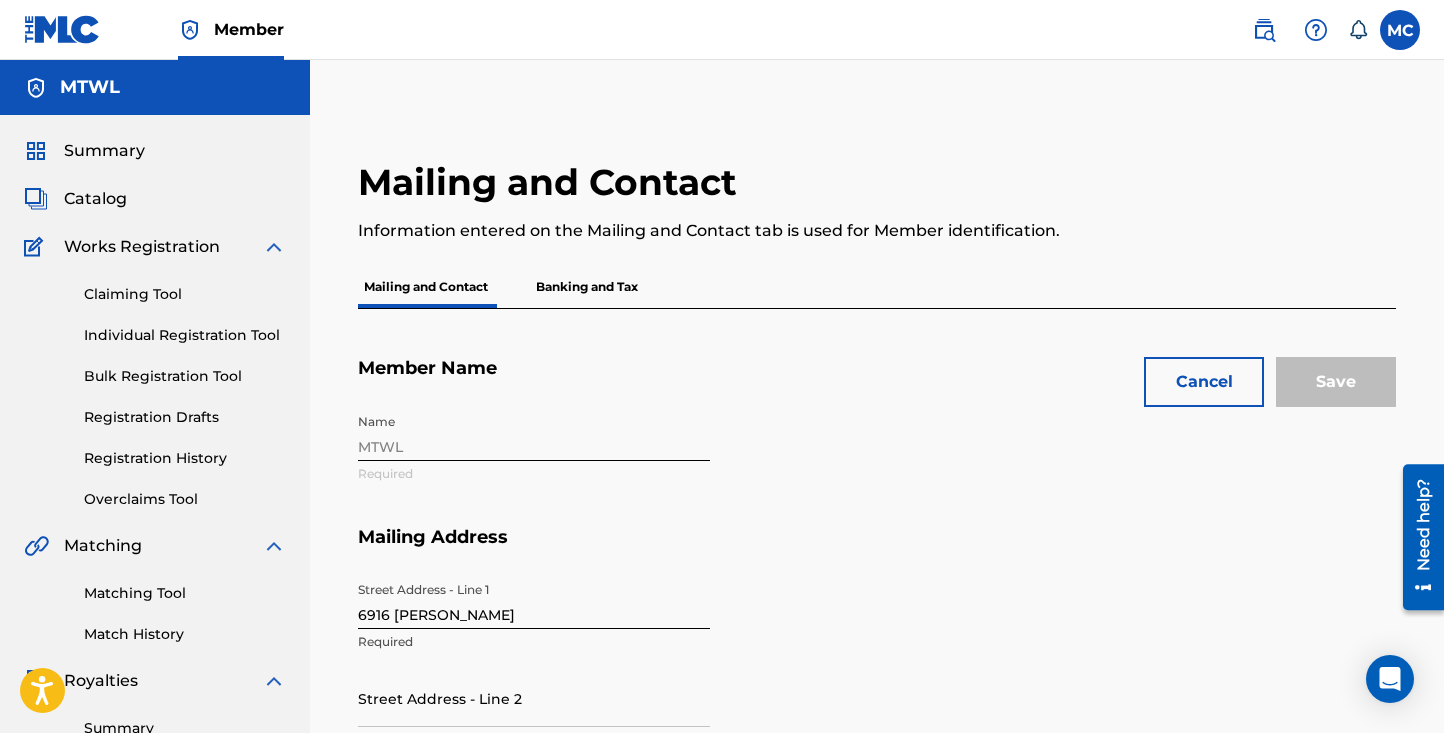 click on "Cancel" at bounding box center (1204, 382) 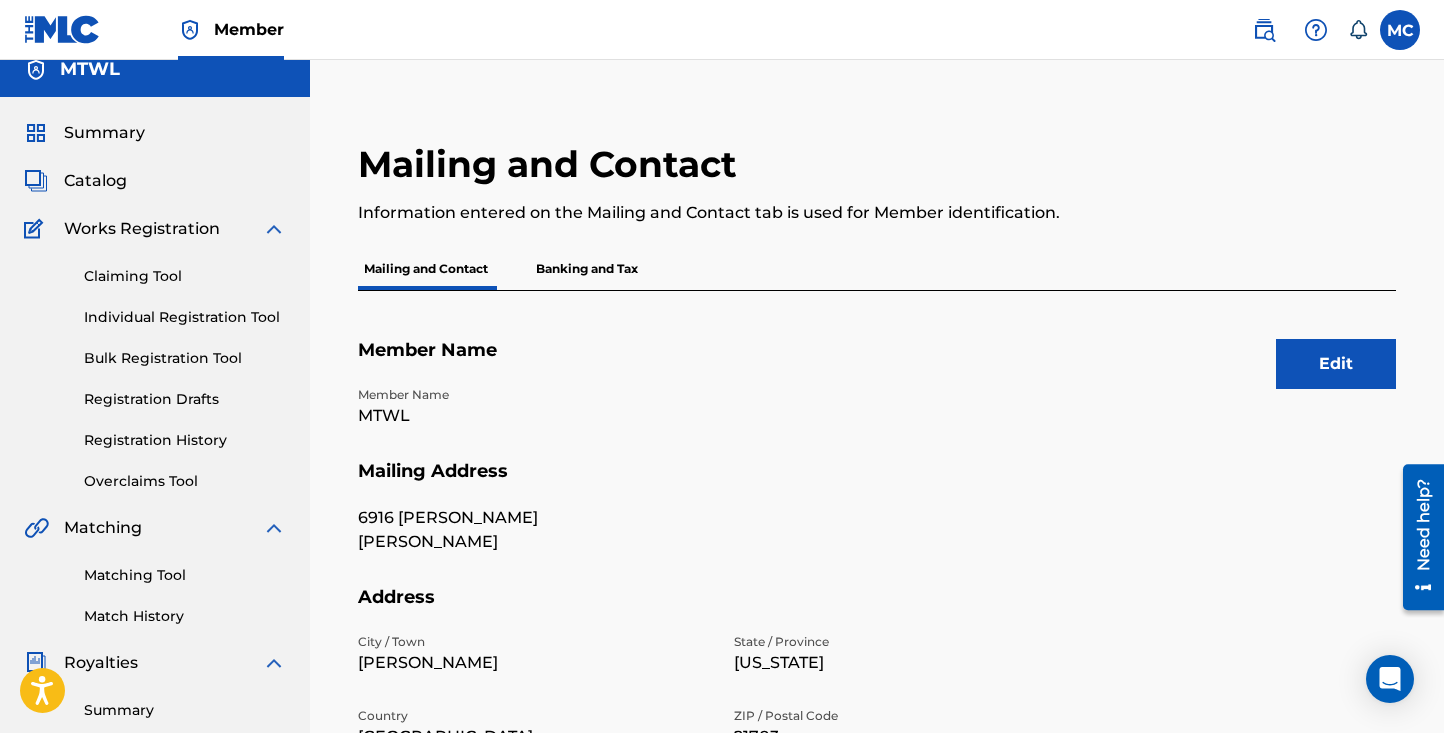 scroll, scrollTop: 10, scrollLeft: 0, axis: vertical 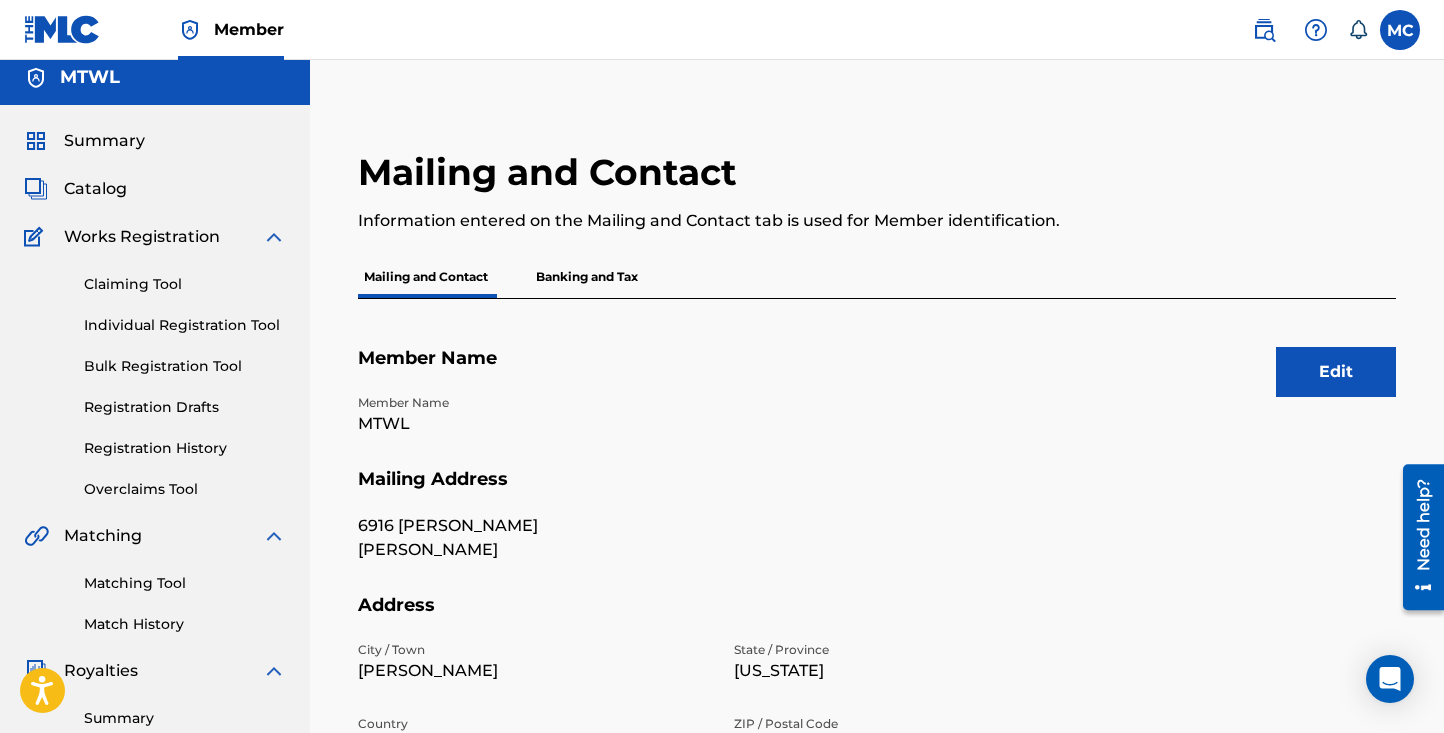 click on "Banking and Tax" at bounding box center (587, 277) 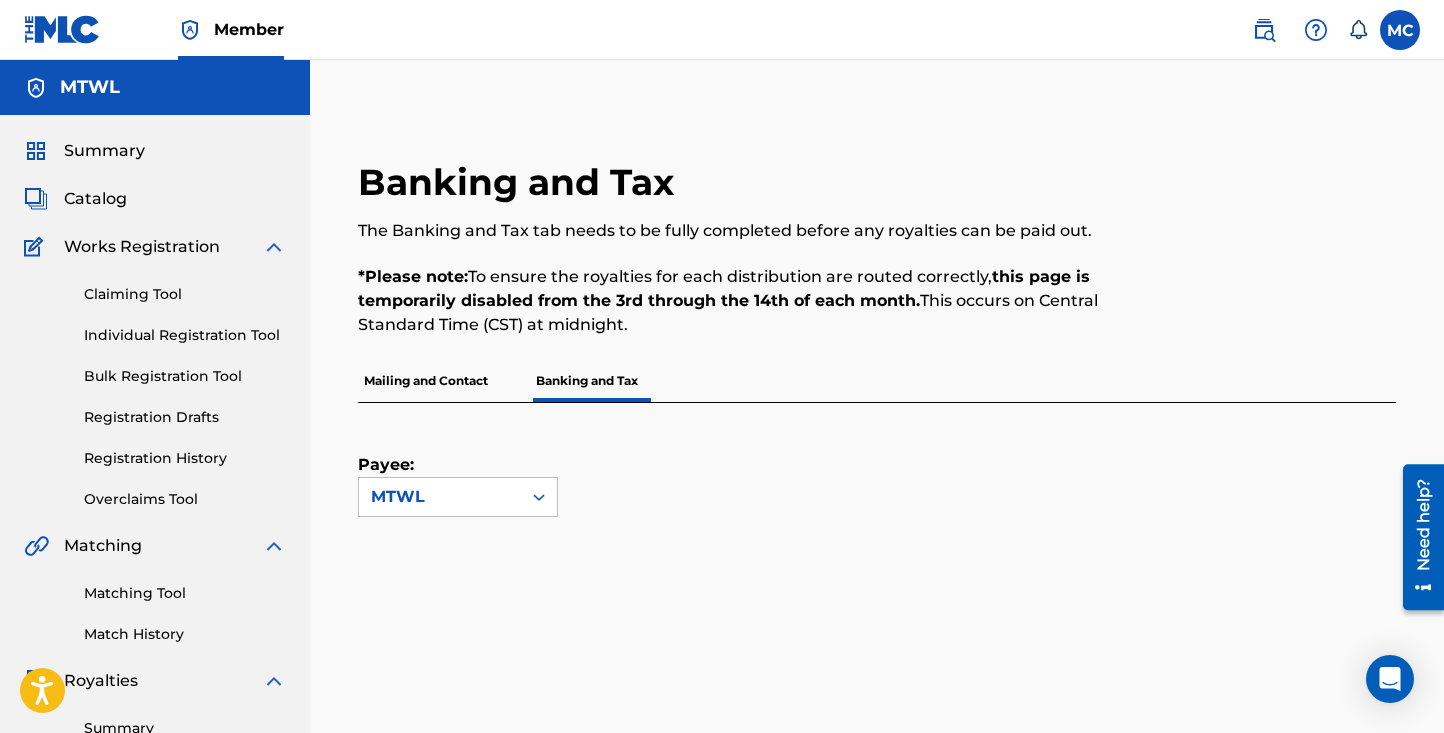 click on "Mailing and Contact" at bounding box center [426, 381] 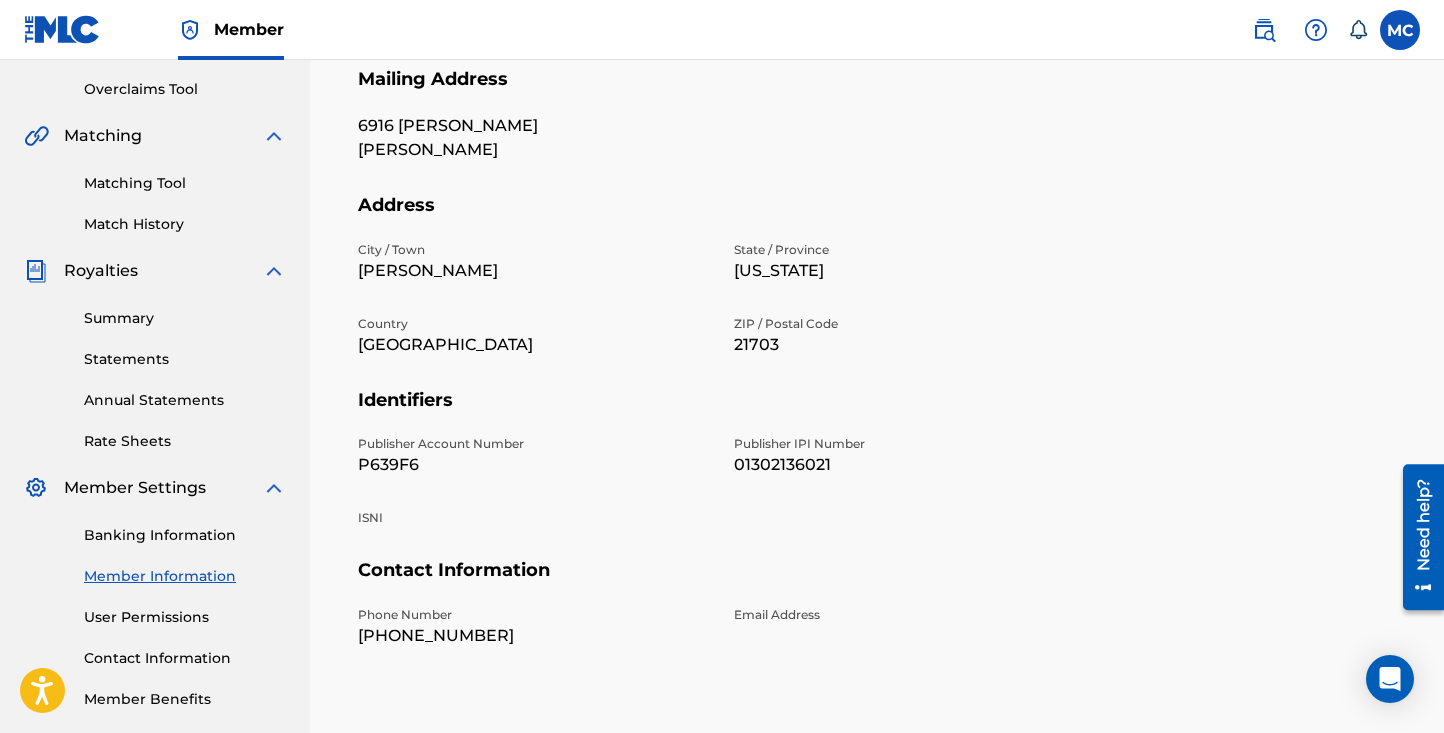 scroll, scrollTop: 0, scrollLeft: 0, axis: both 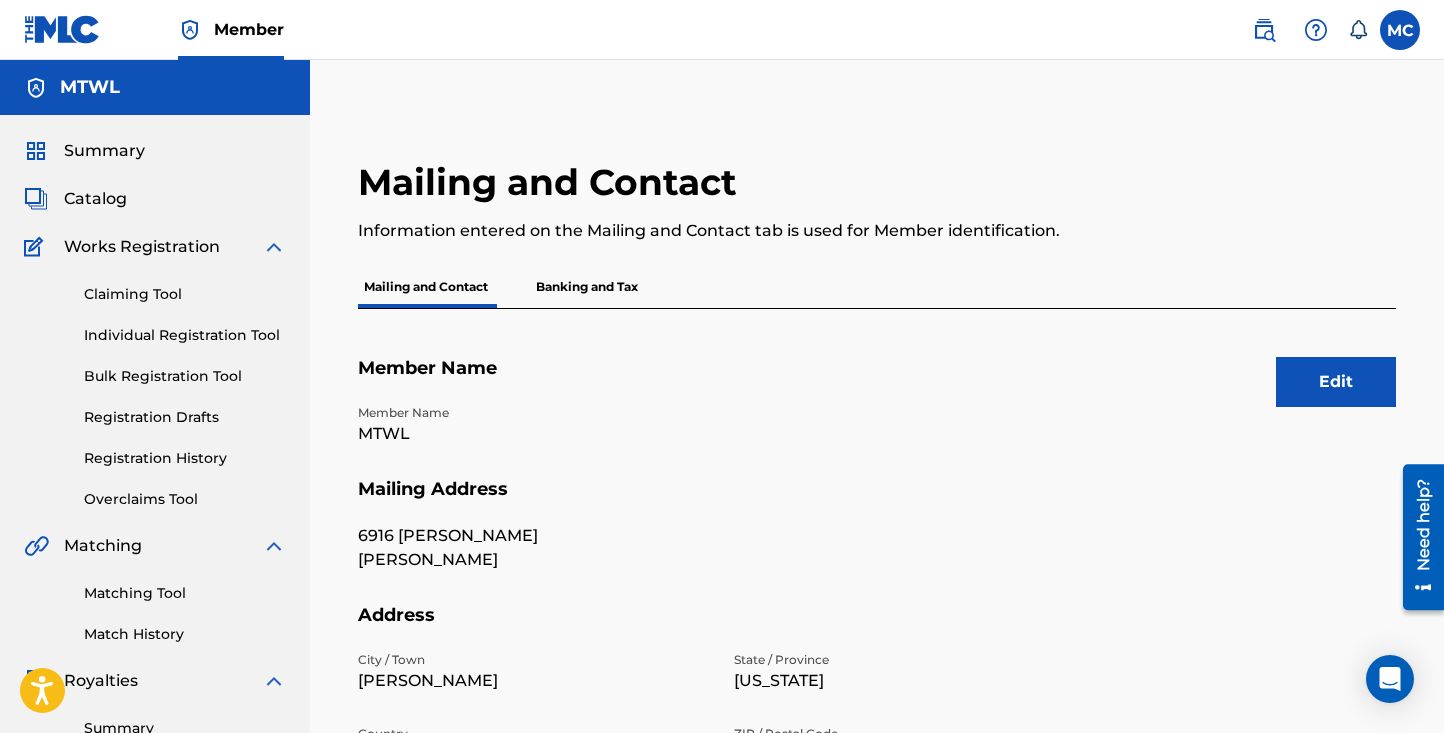 click on "Member MC MC Mark   Claiborne marktheworshipleader@gmail.com Notification Preferences Profile Log out" at bounding box center [722, 30] 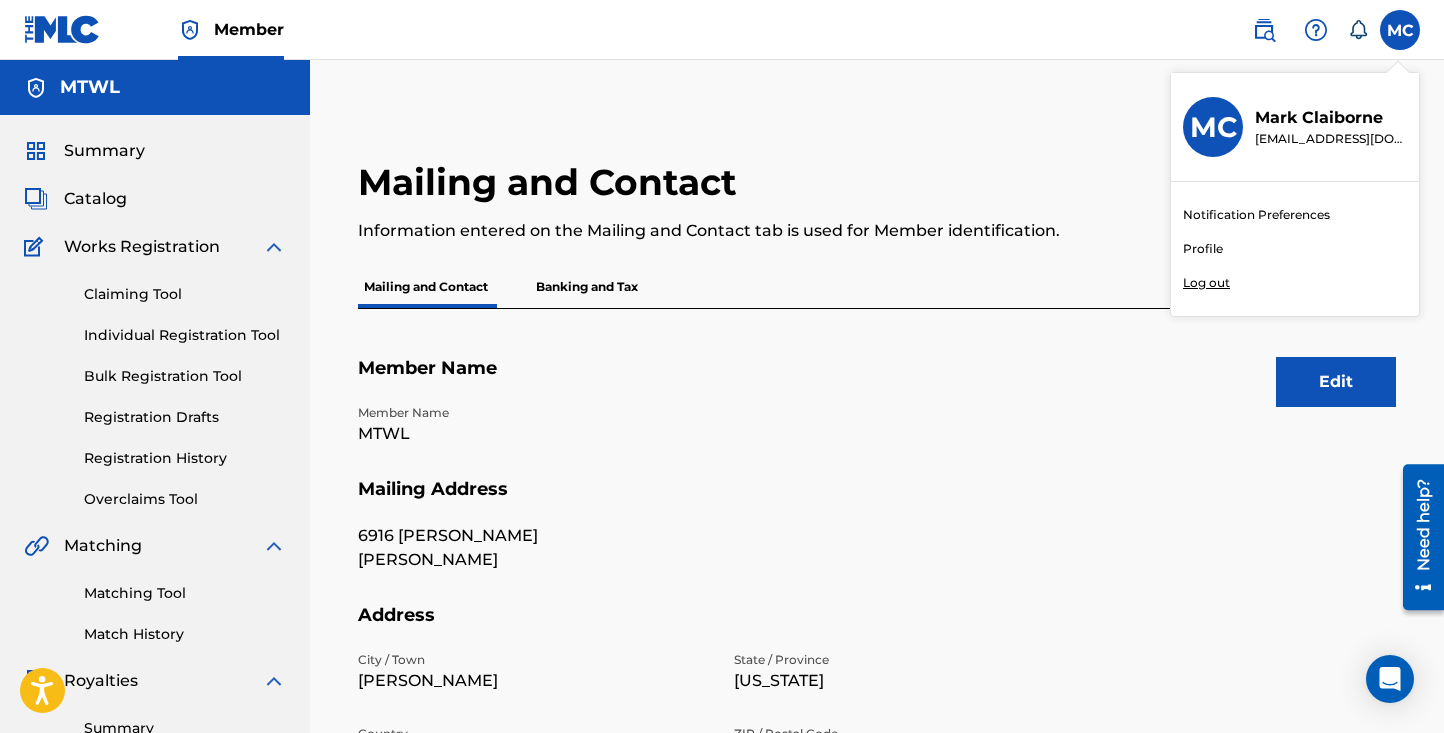 click on "Notification Preferences Profile Log out" at bounding box center [1295, 249] 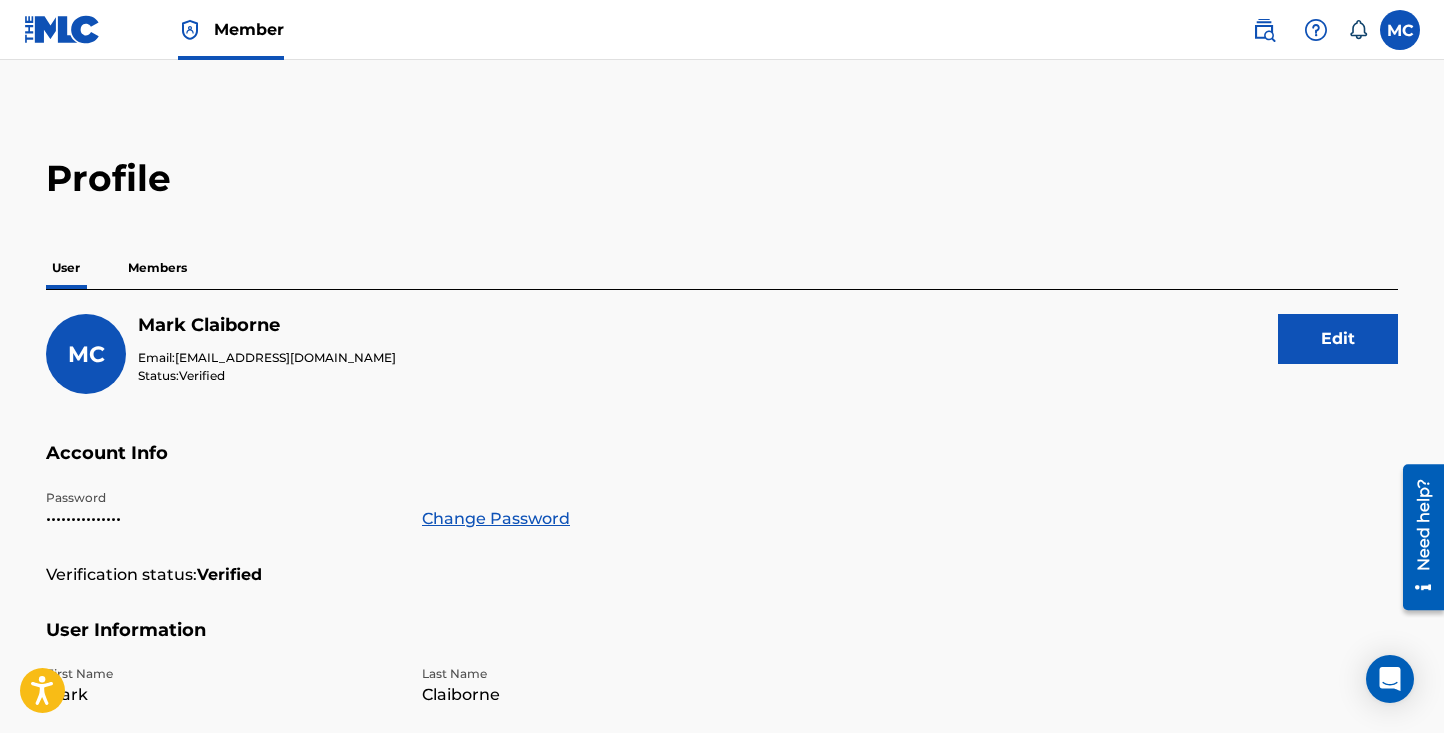 click on "Members" at bounding box center [157, 268] 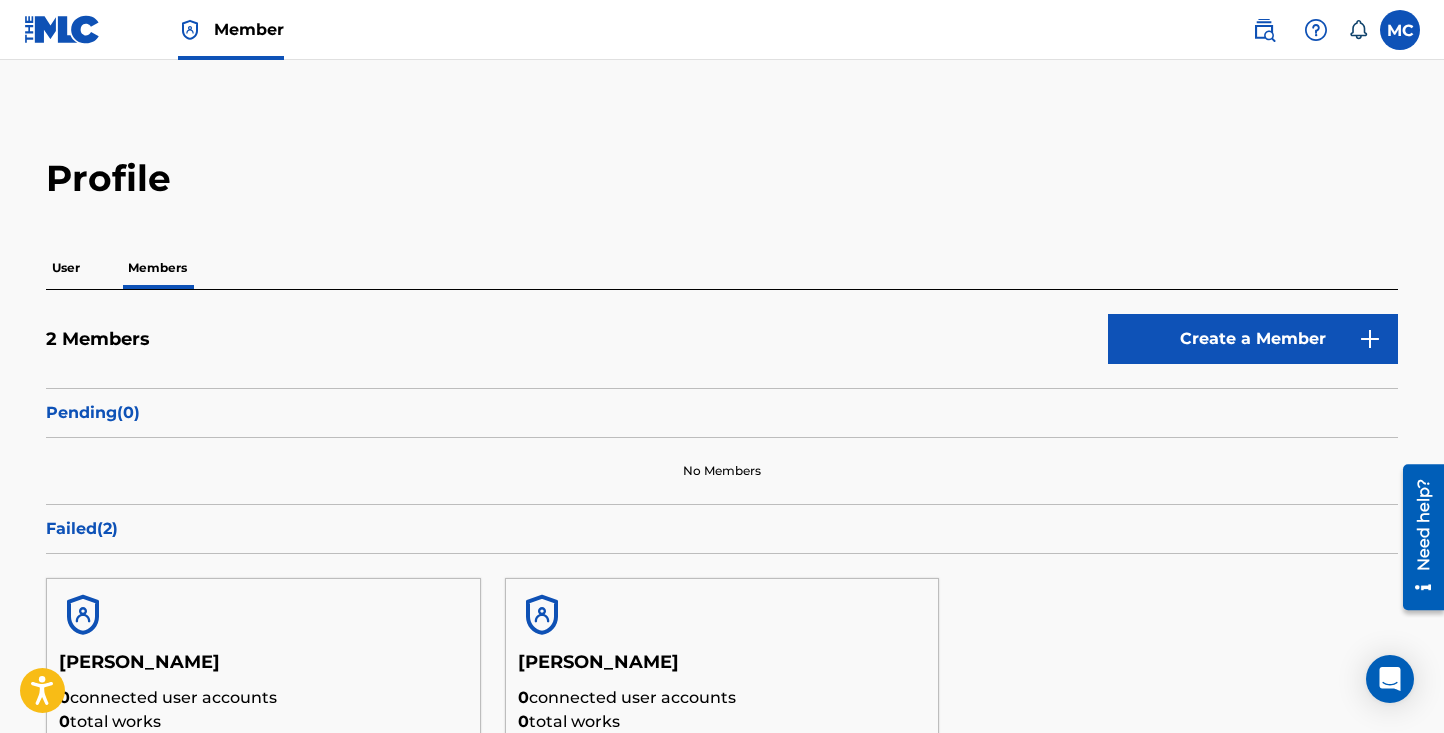 click on "Create a Member" at bounding box center (1253, 339) 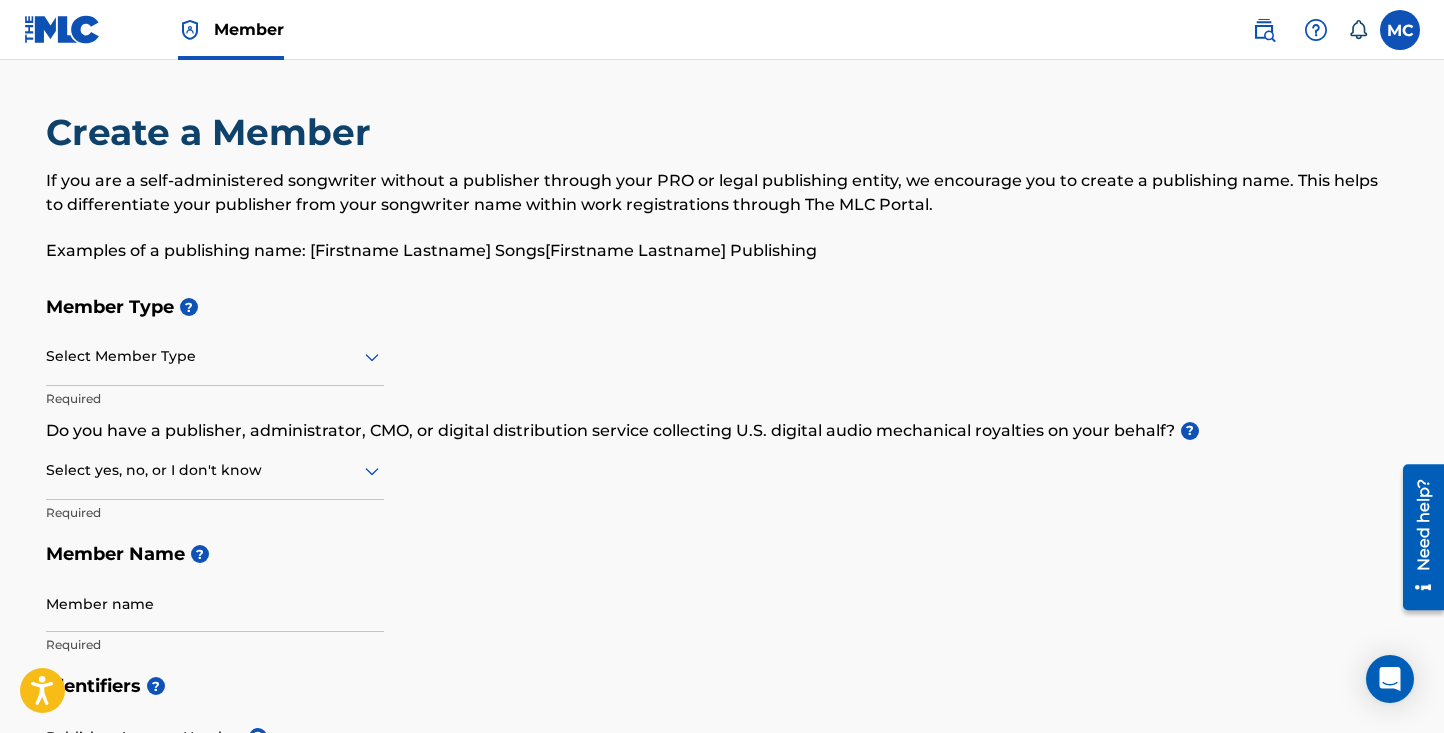click at bounding box center (215, 356) 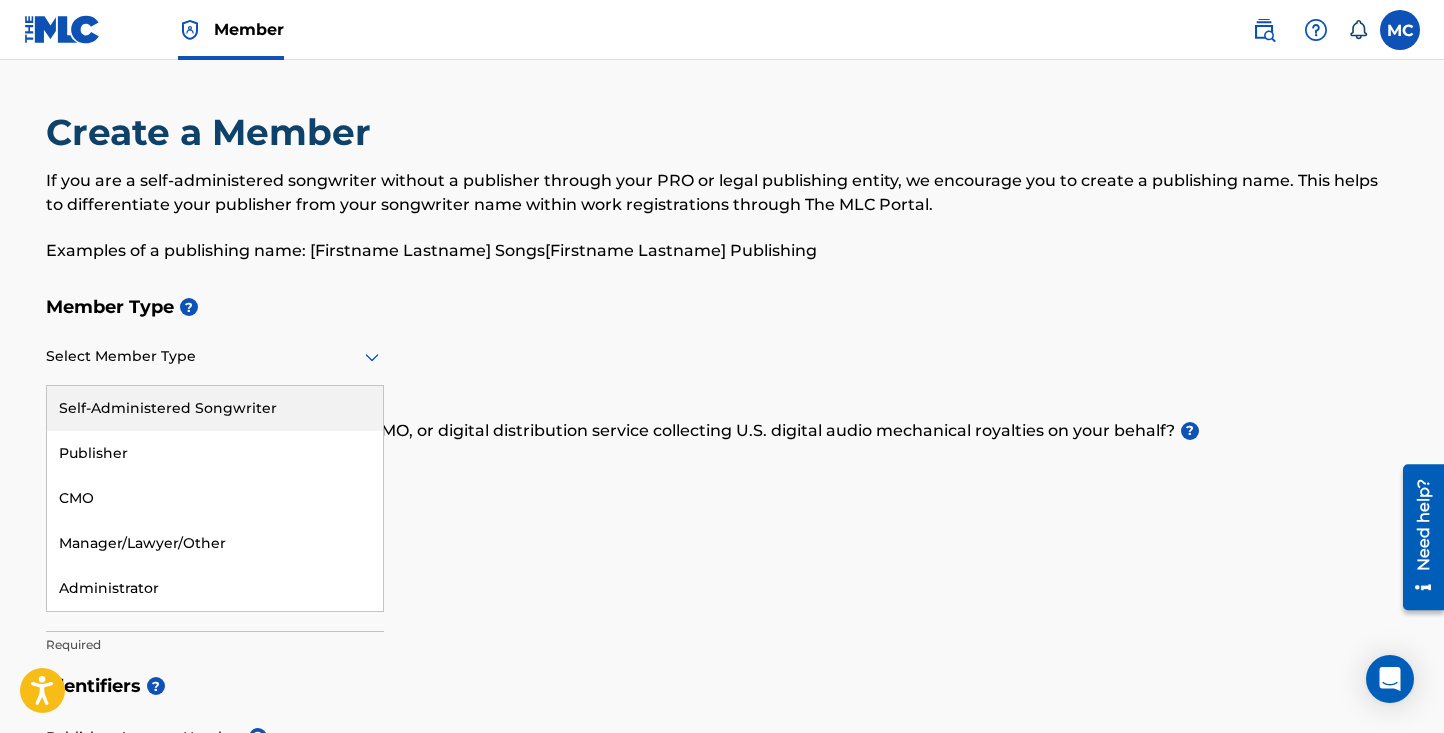 click on "Self-Administered Songwriter" at bounding box center [215, 408] 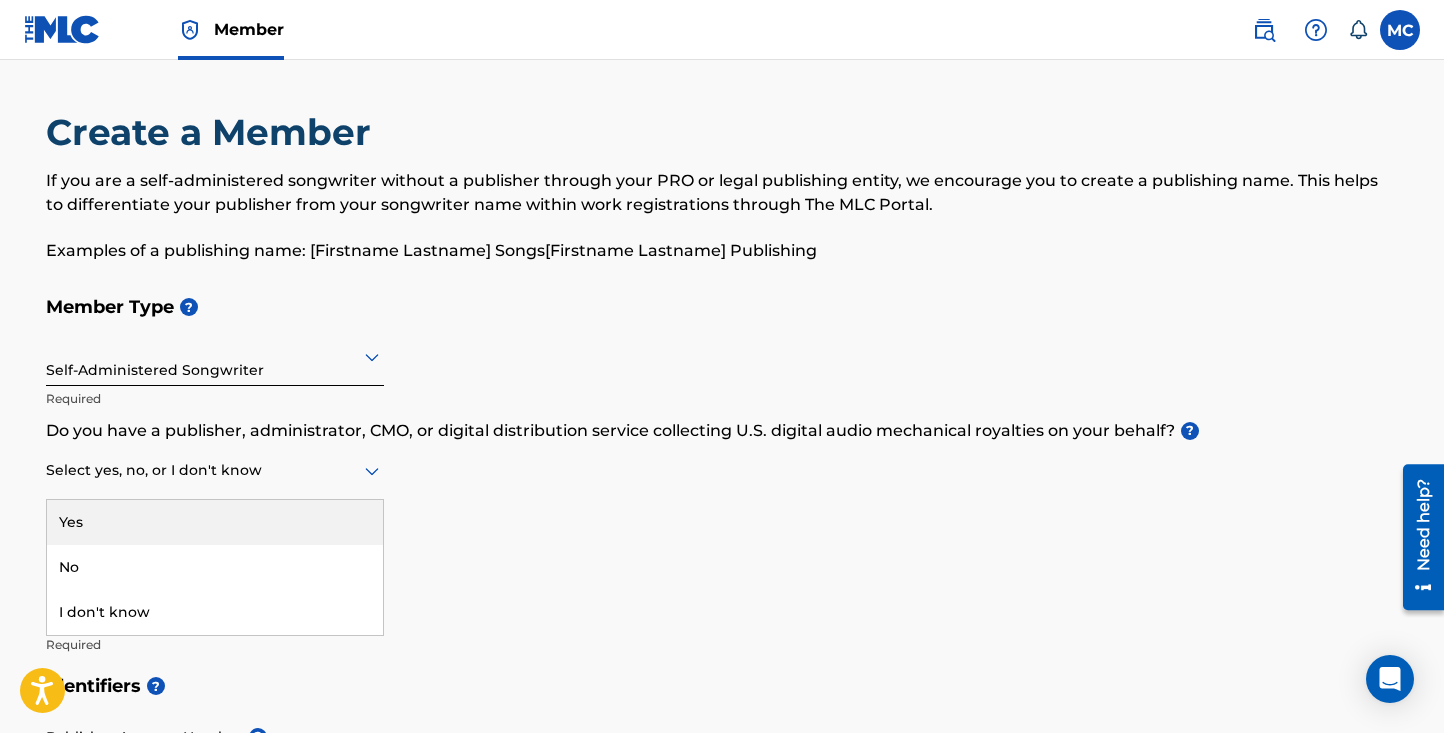 click on "Select yes, no, or I don't know" at bounding box center (215, 471) 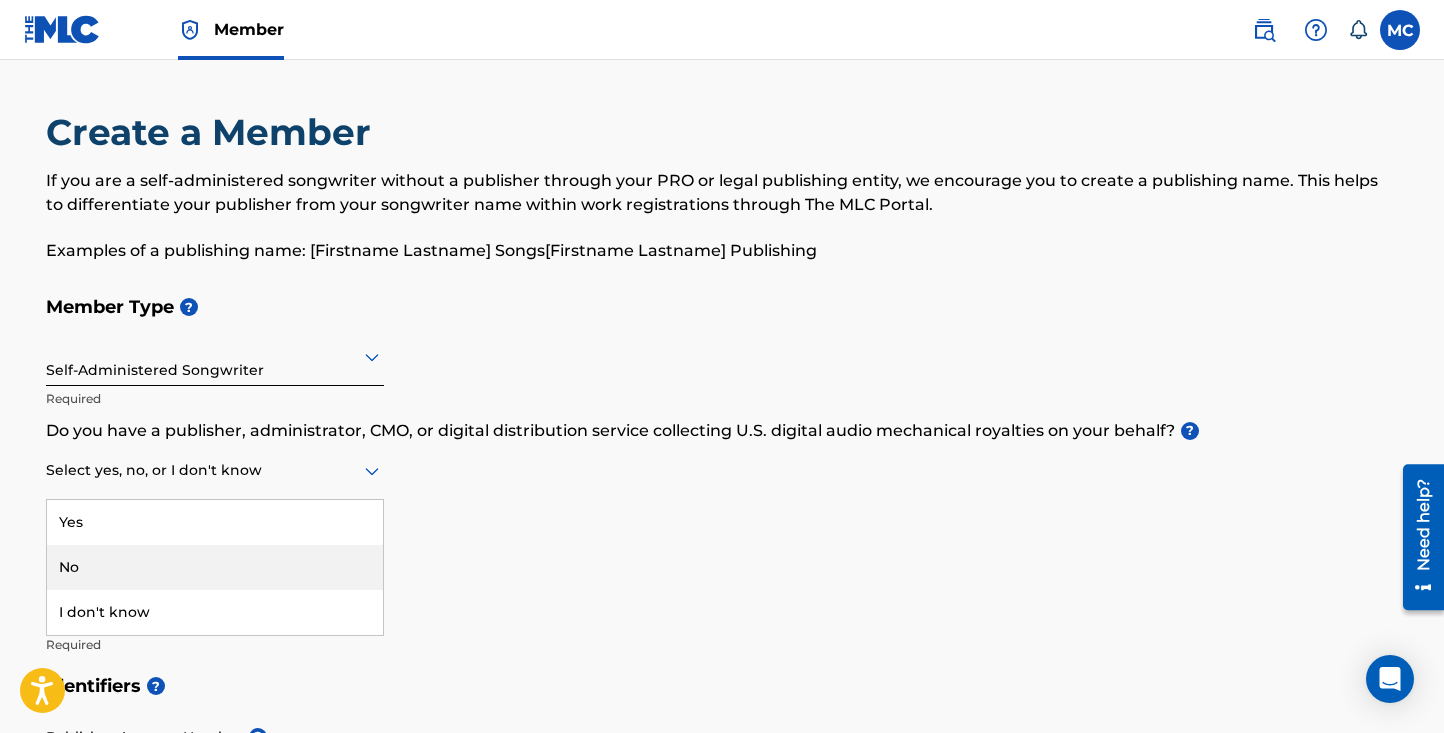 click on "No" at bounding box center [215, 567] 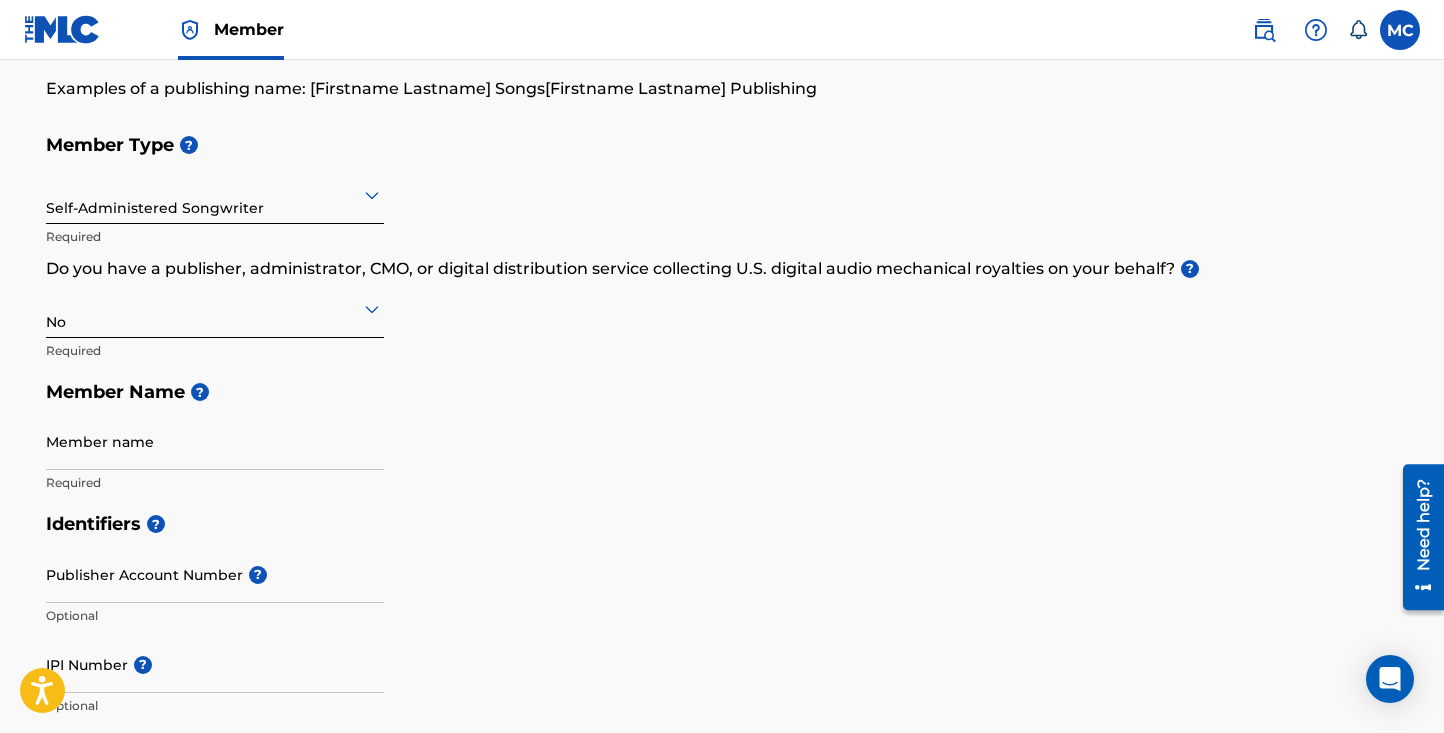 scroll, scrollTop: 163, scrollLeft: 0, axis: vertical 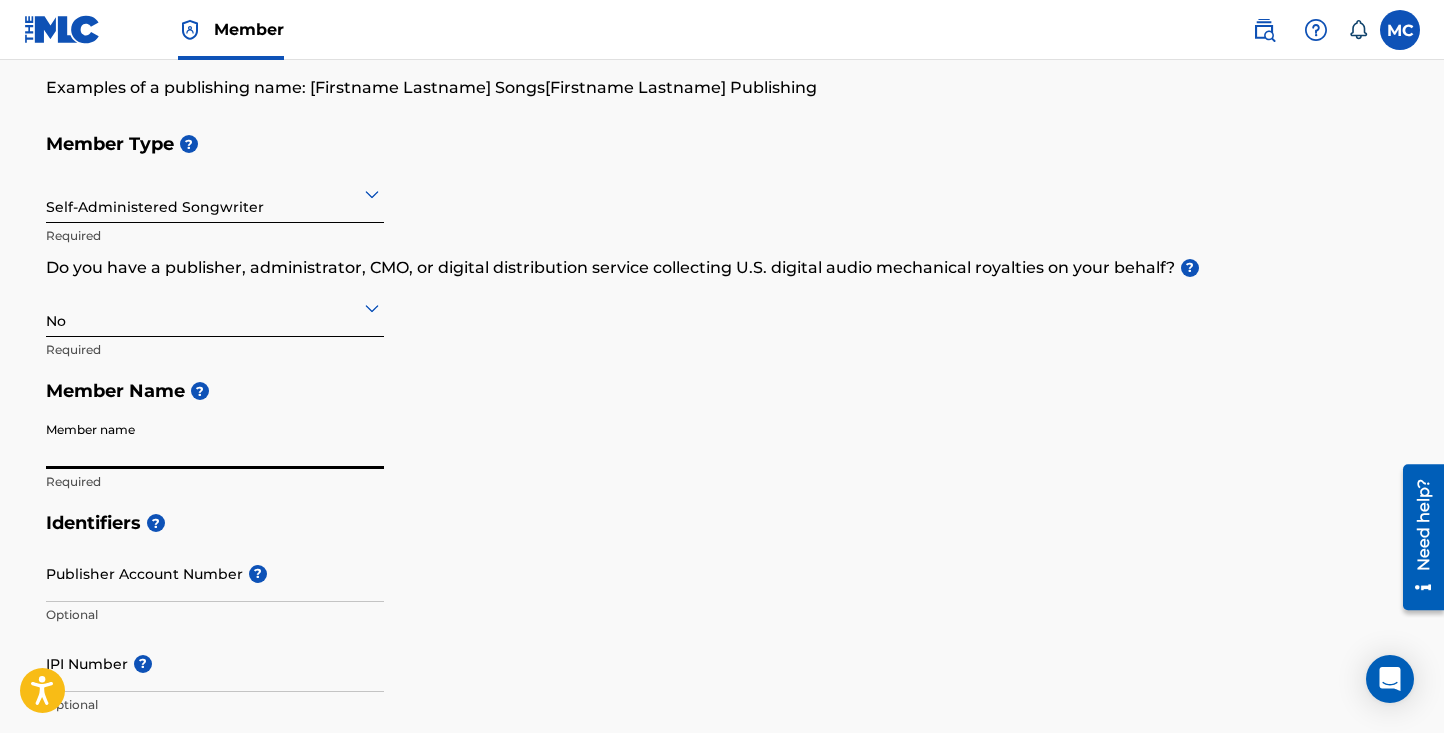 click on "Member name" at bounding box center (215, 440) 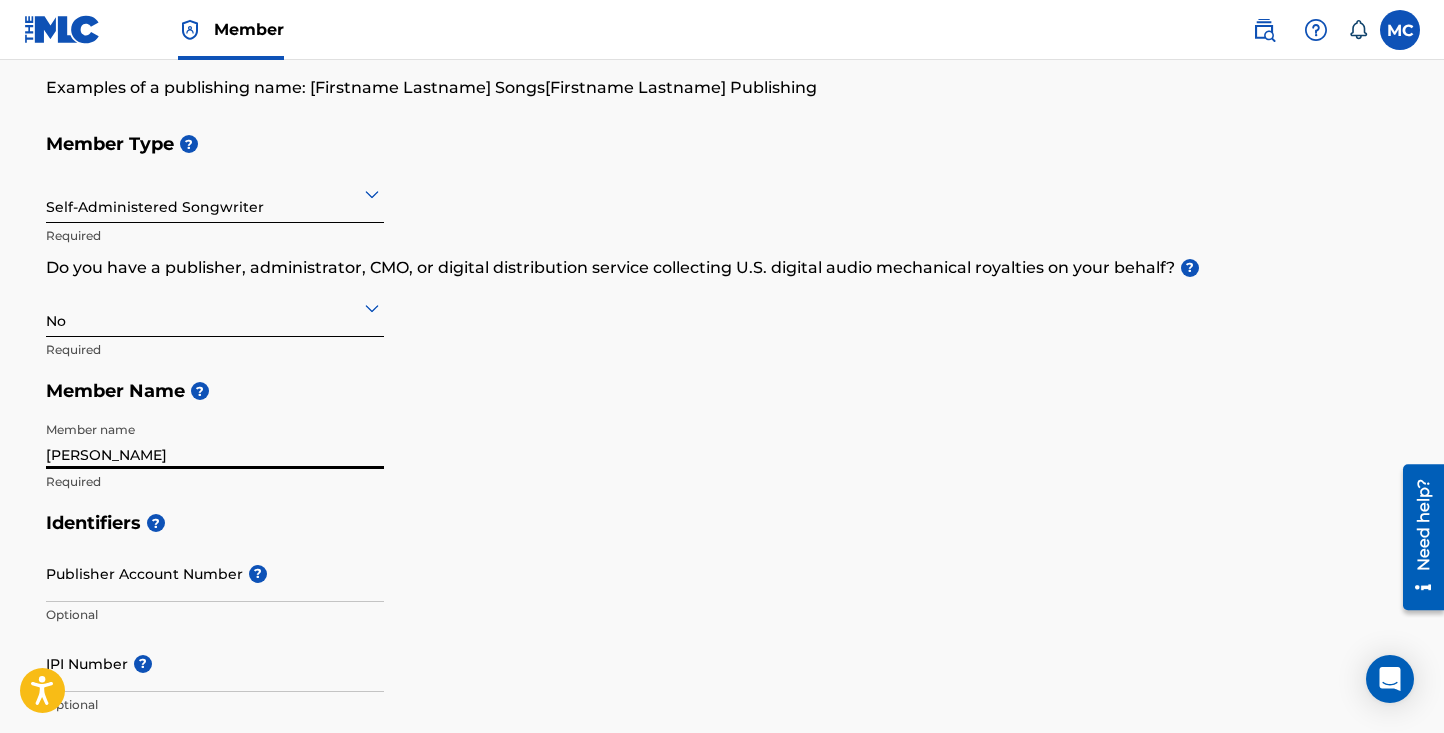 type on "[PERSON_NAME]" 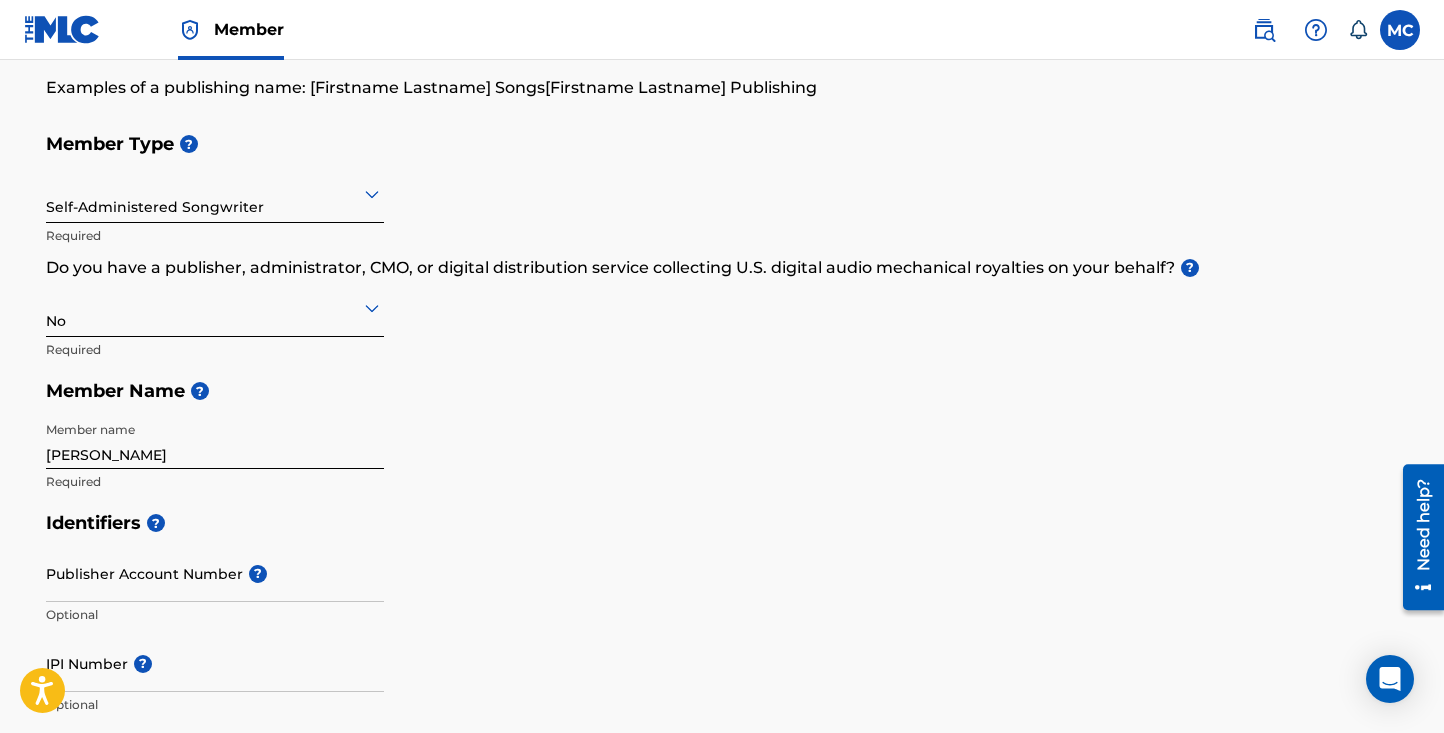 click on "Member Type ? Self-Administered Songwriter Required Do you have a publisher, administrator, CMO, or digital distribution service collecting U.S. digital audio mechanical royalties on your behalf? ? No Required Member Name ? Member name MARK R CLAIBORNE Required" at bounding box center (722, 312) 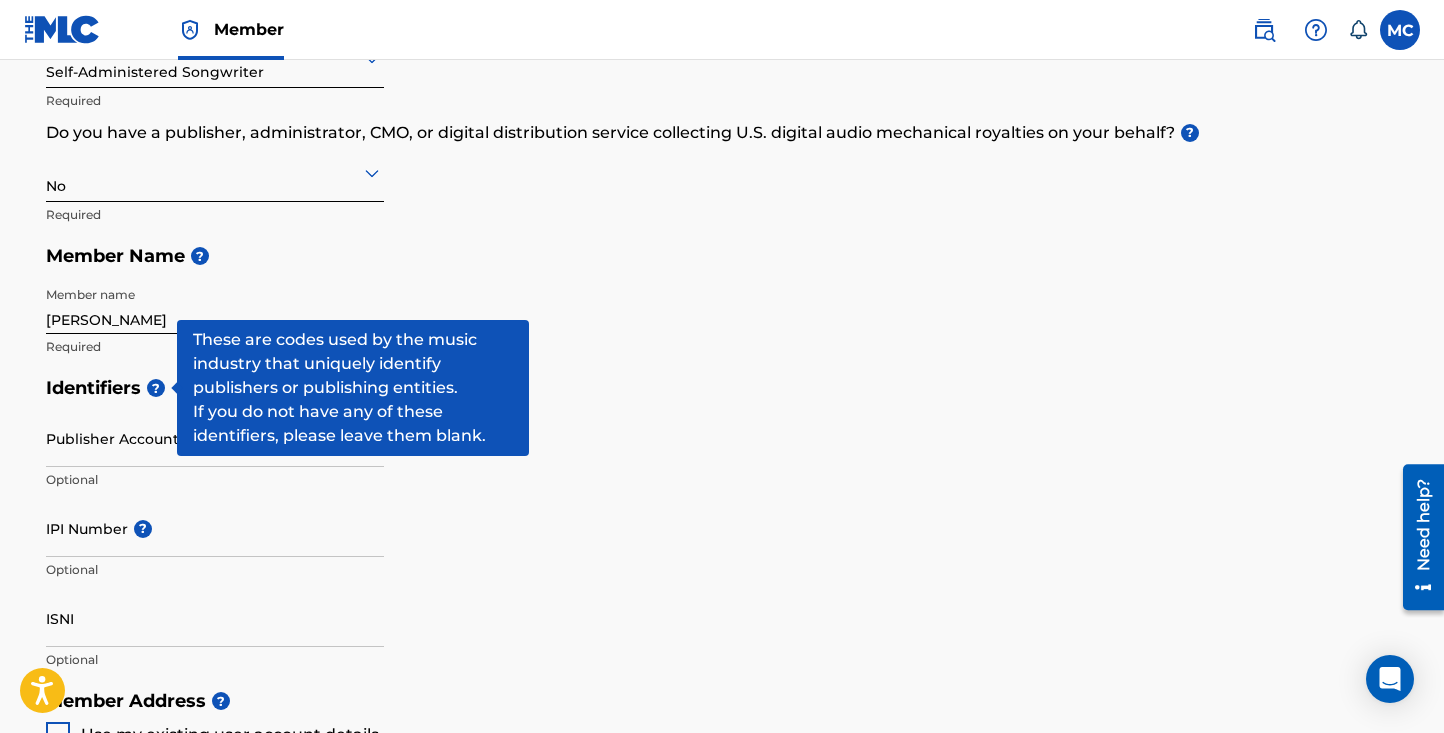 scroll, scrollTop: 324, scrollLeft: 0, axis: vertical 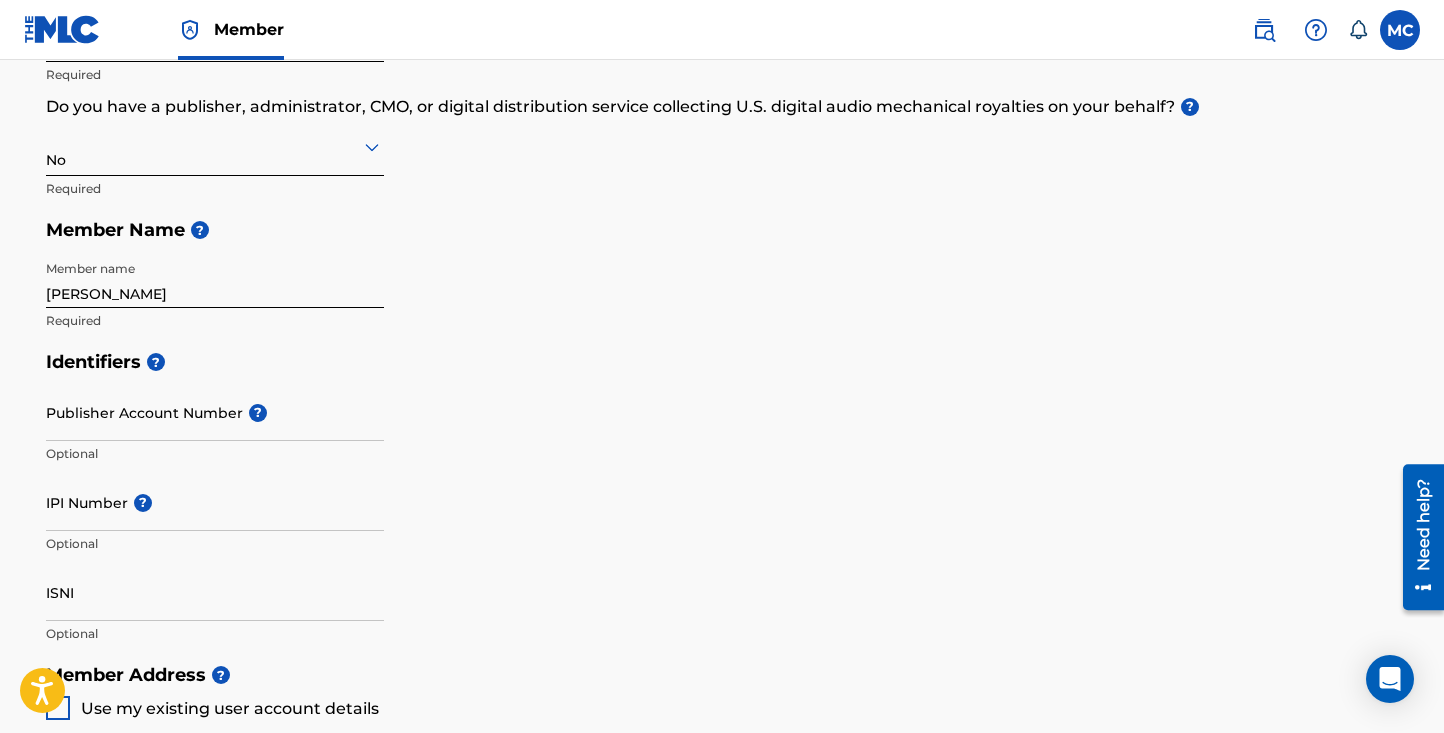 click on "Publisher Account Number ?" at bounding box center (215, 412) 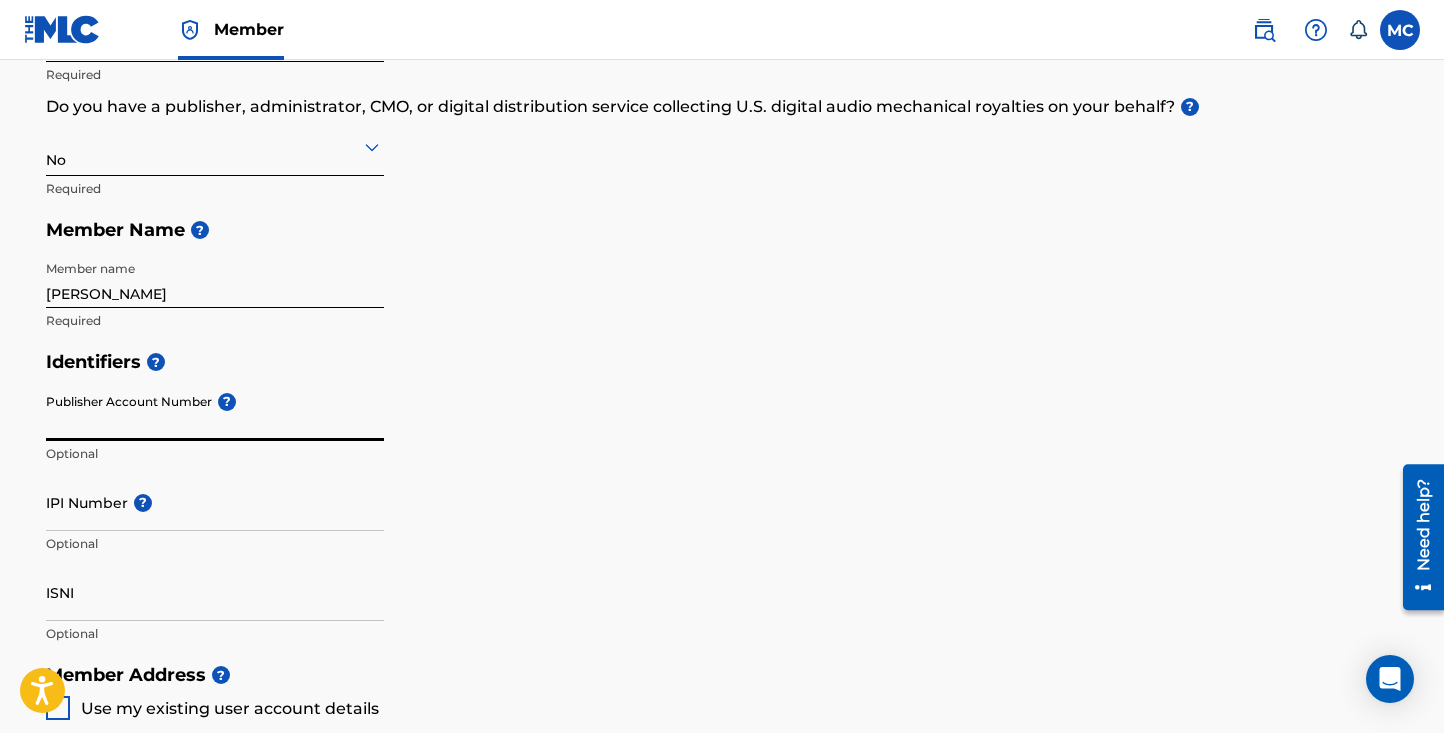 click on "IPI Number ?" at bounding box center (215, 502) 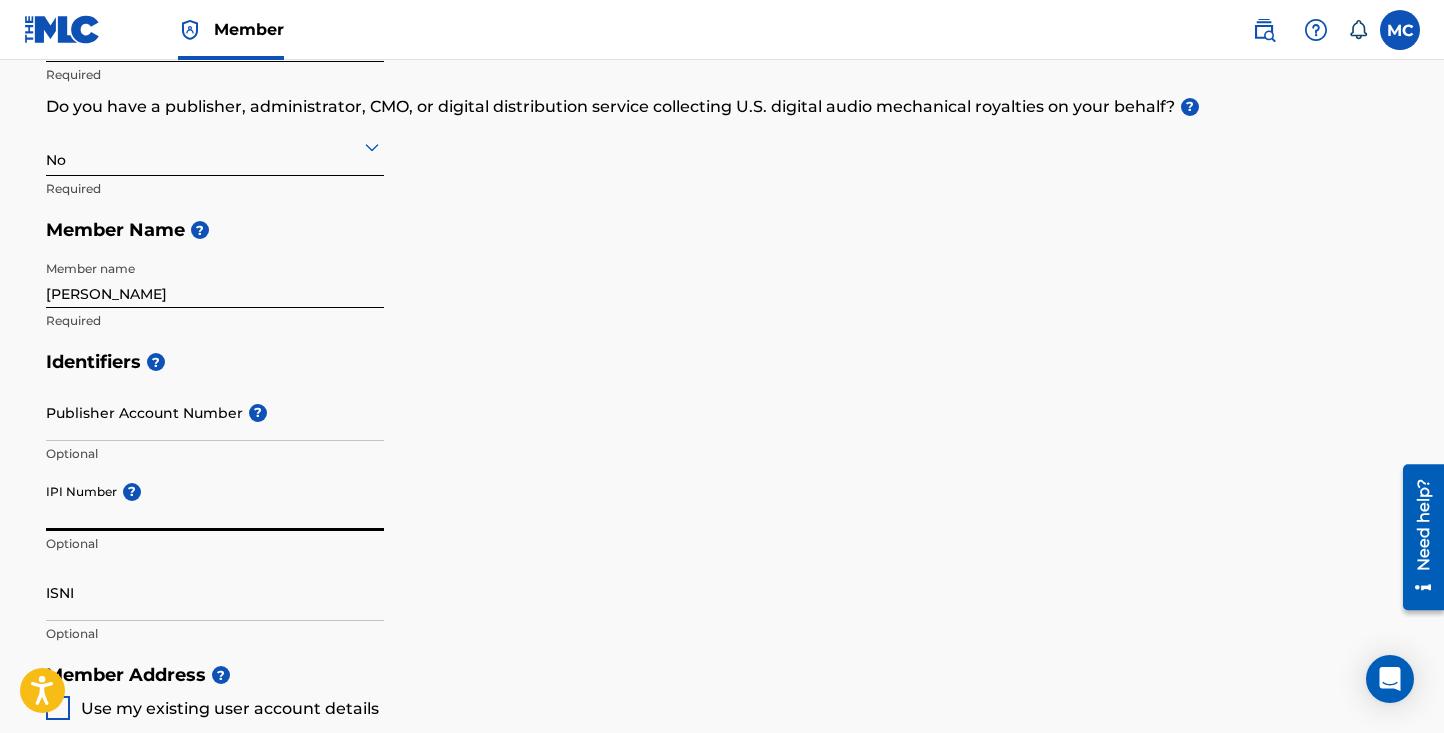 type on "1302136119" 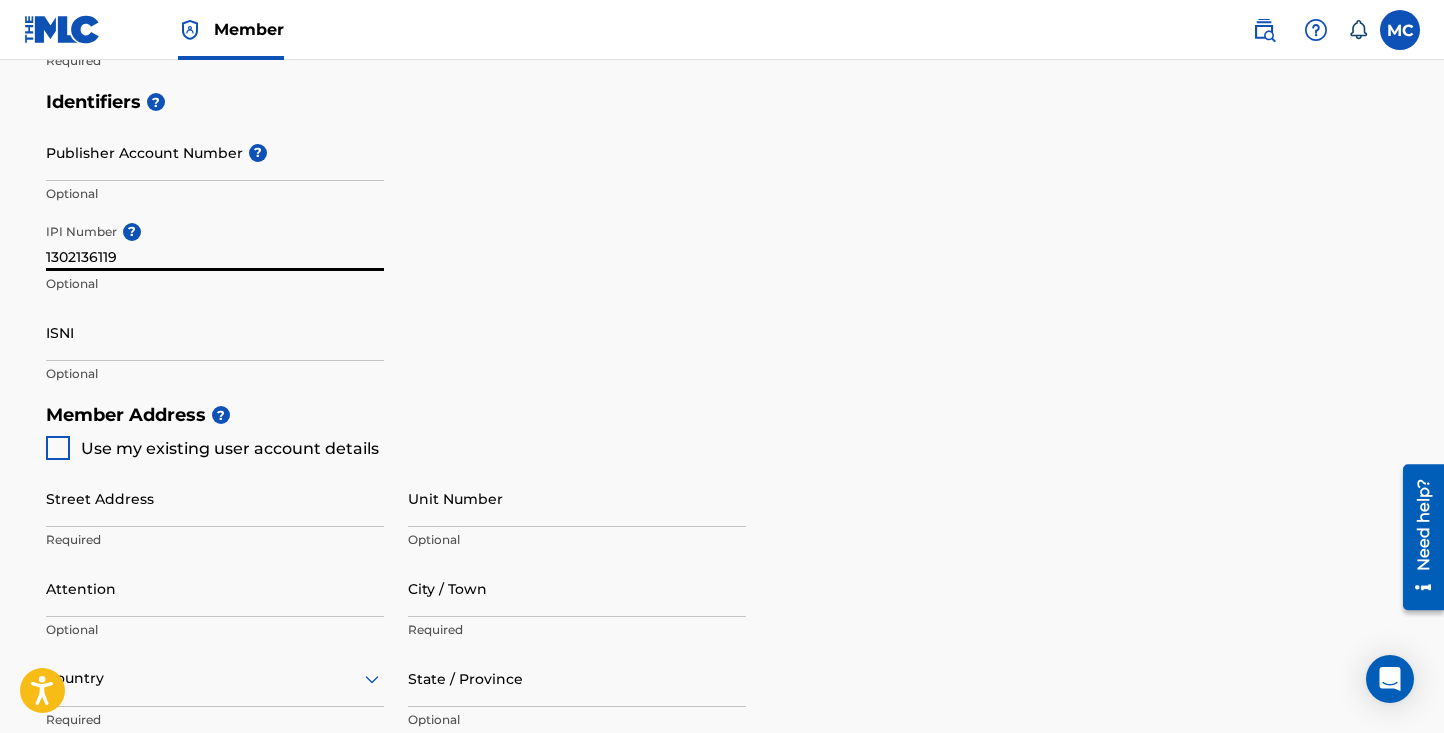 scroll, scrollTop: 600, scrollLeft: 0, axis: vertical 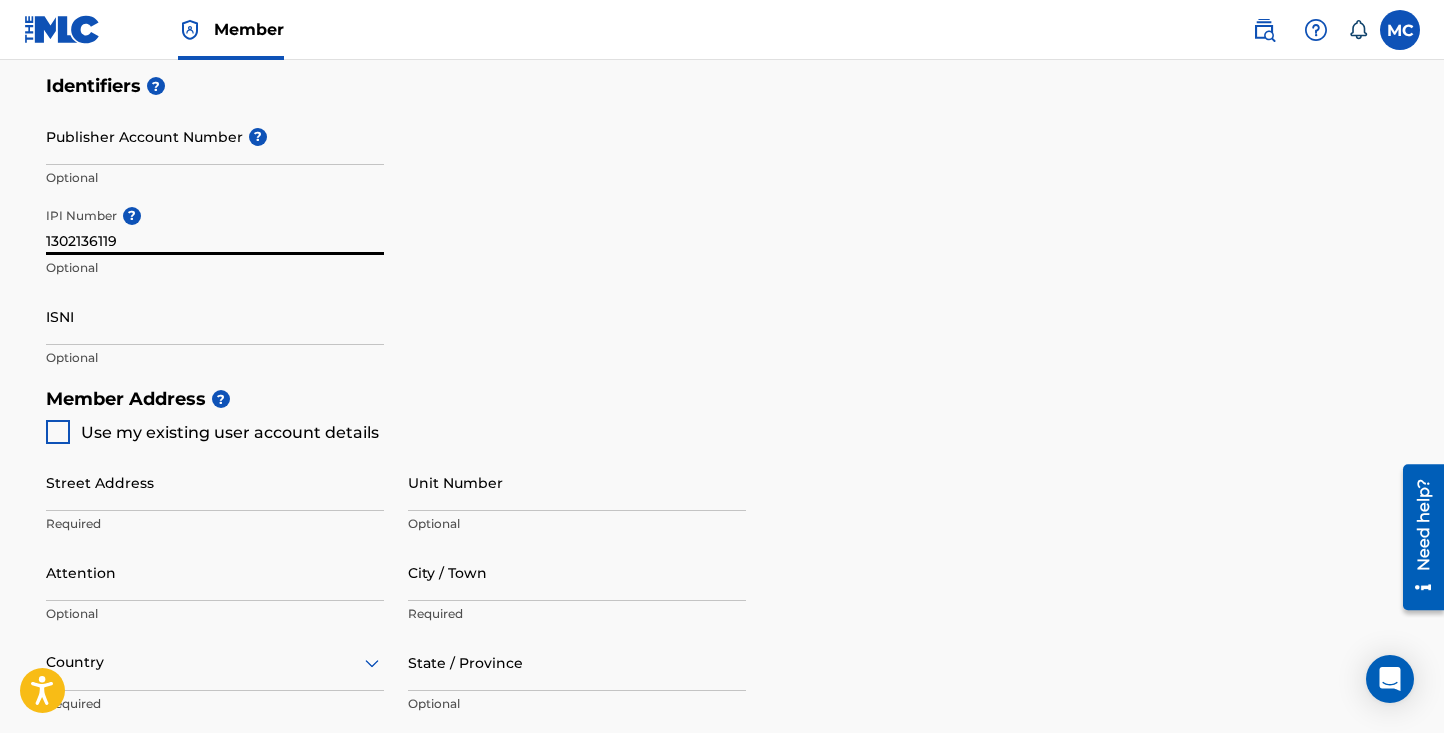 click at bounding box center (58, 432) 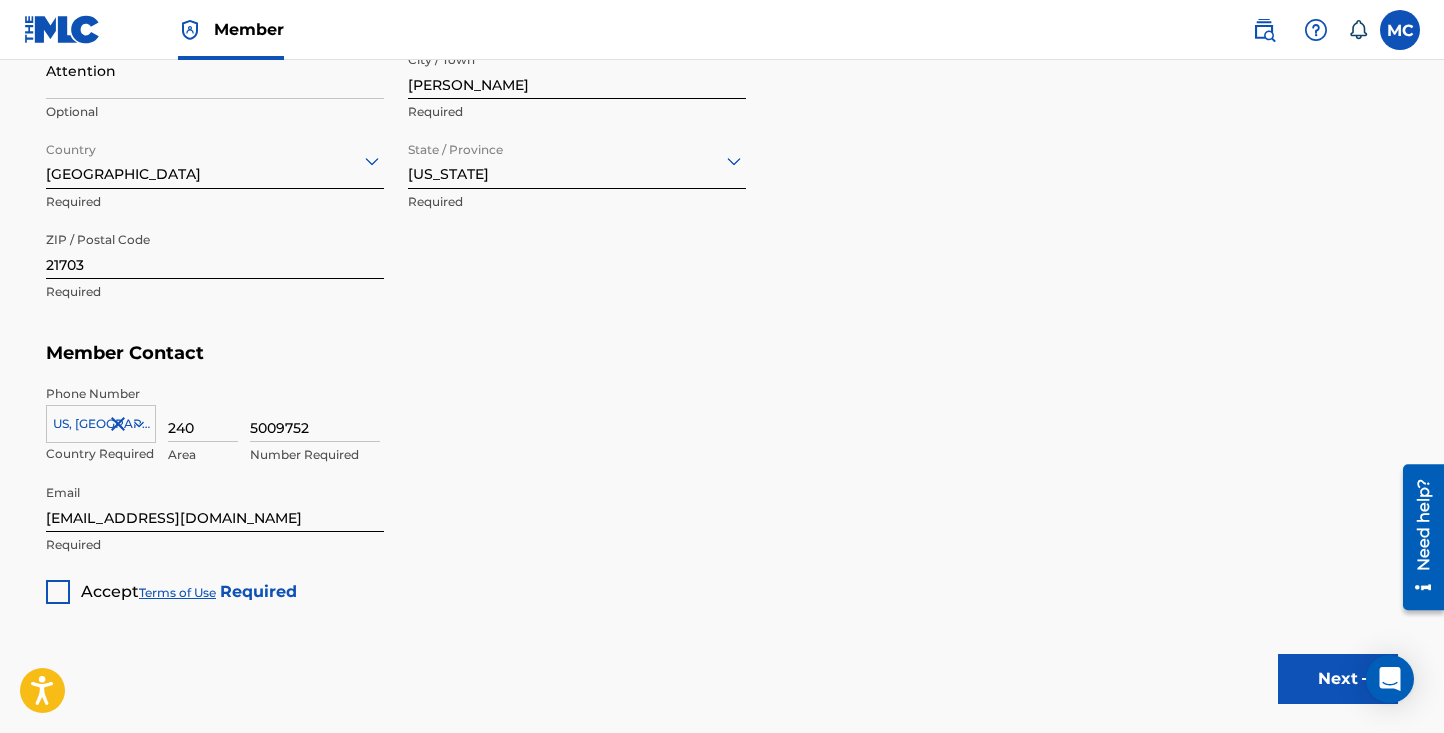 scroll, scrollTop: 1114, scrollLeft: 0, axis: vertical 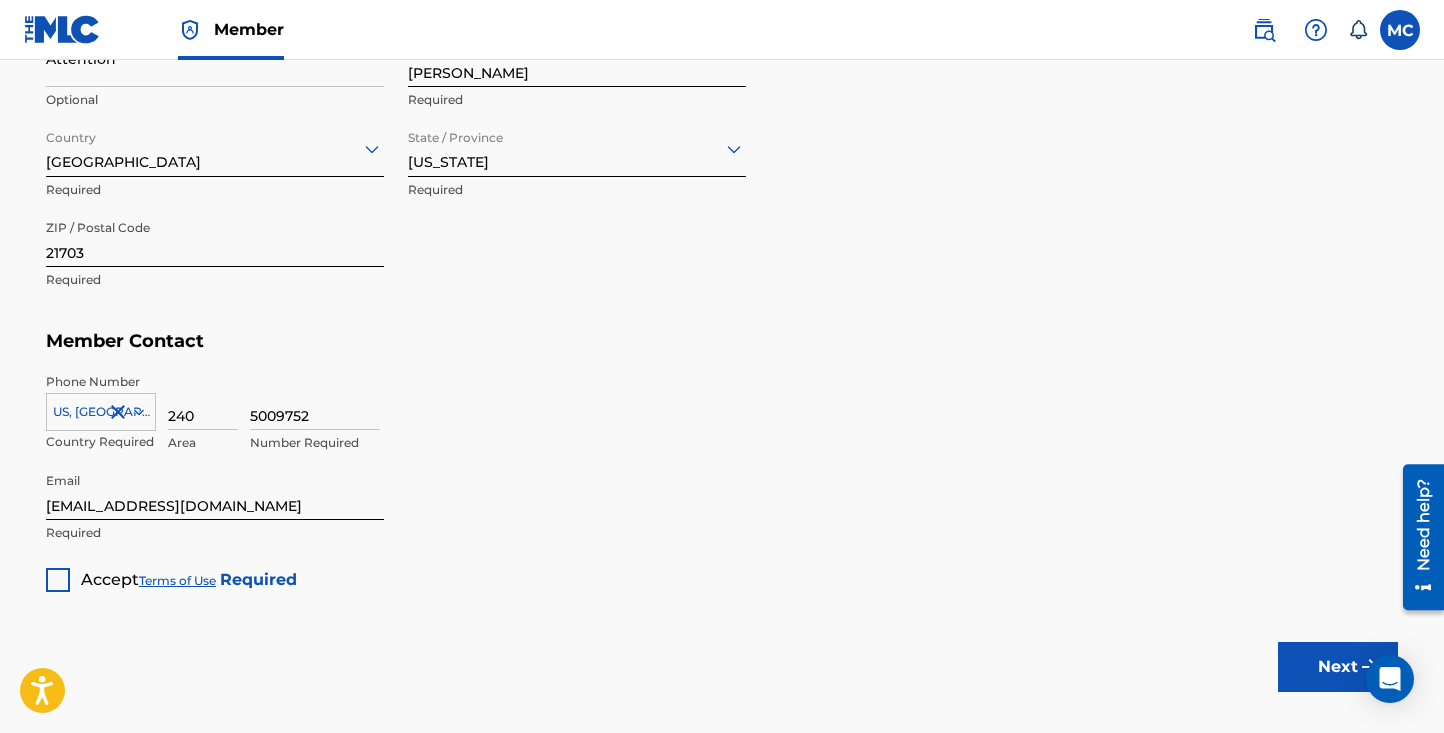click at bounding box center (58, 580) 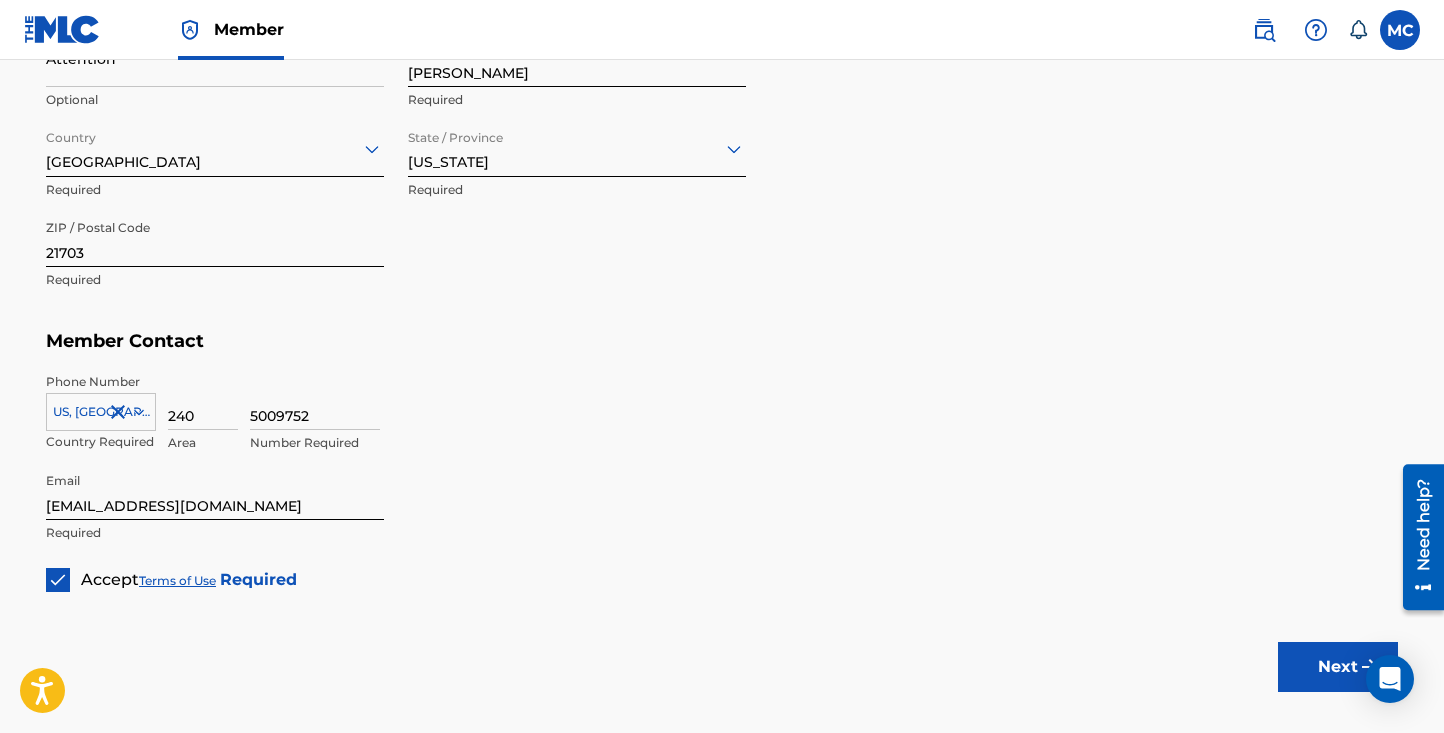 click on "Next" at bounding box center (1338, 667) 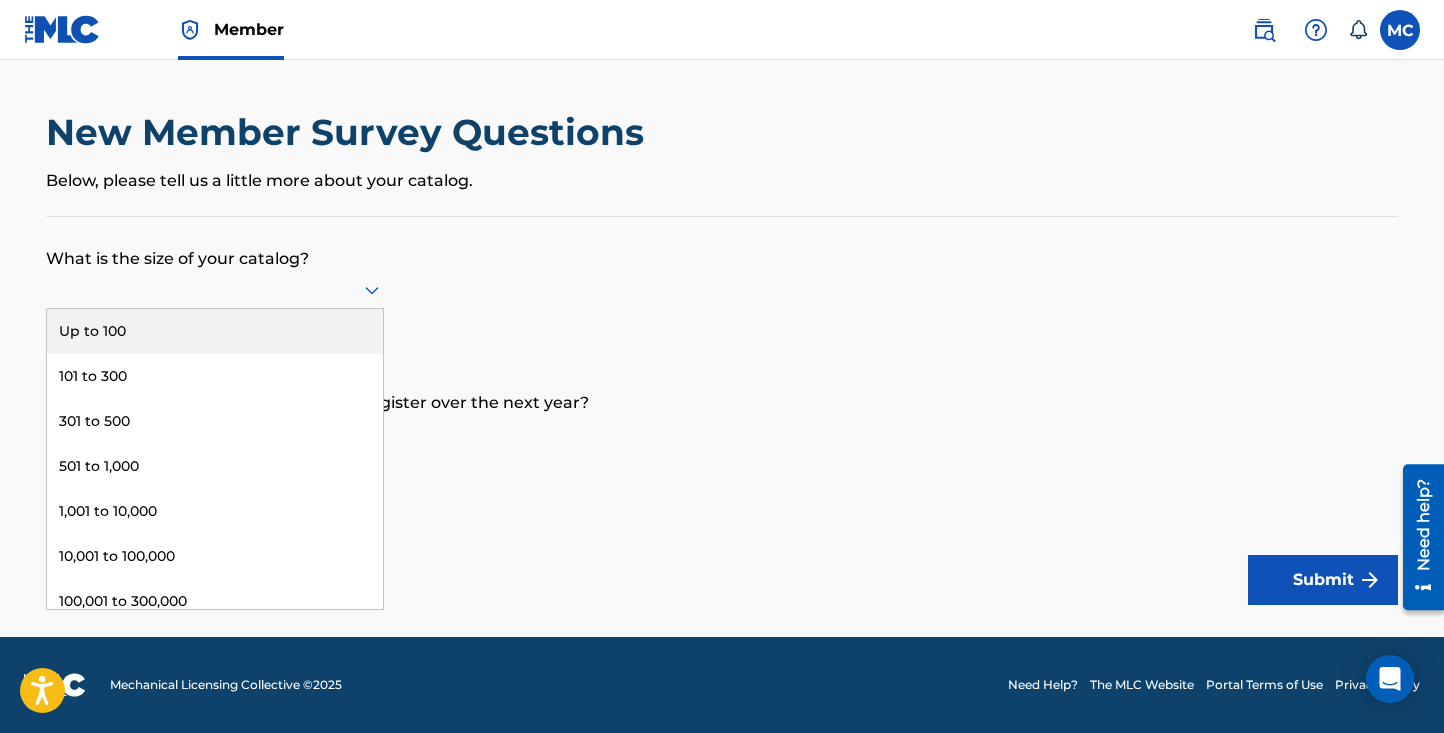 click at bounding box center [215, 289] 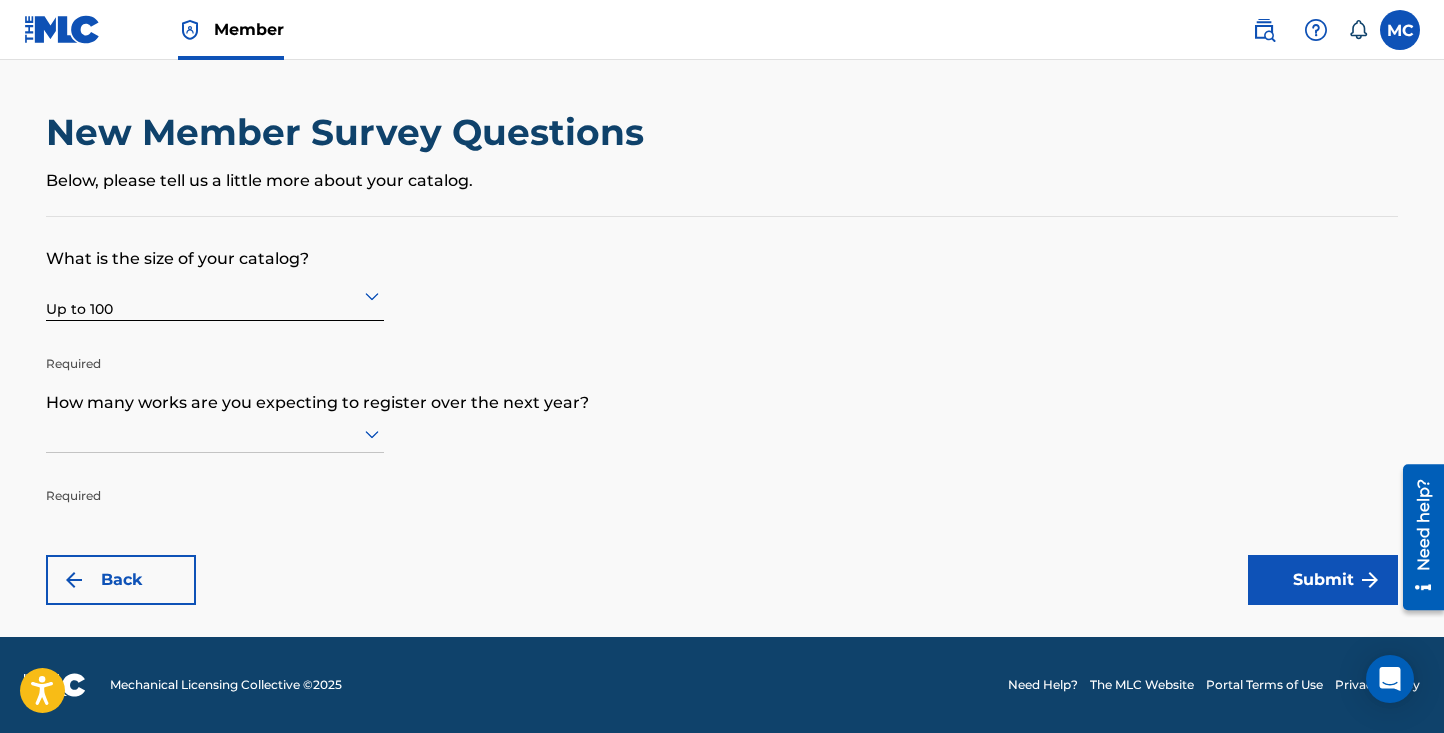 scroll, scrollTop: 1, scrollLeft: 0, axis: vertical 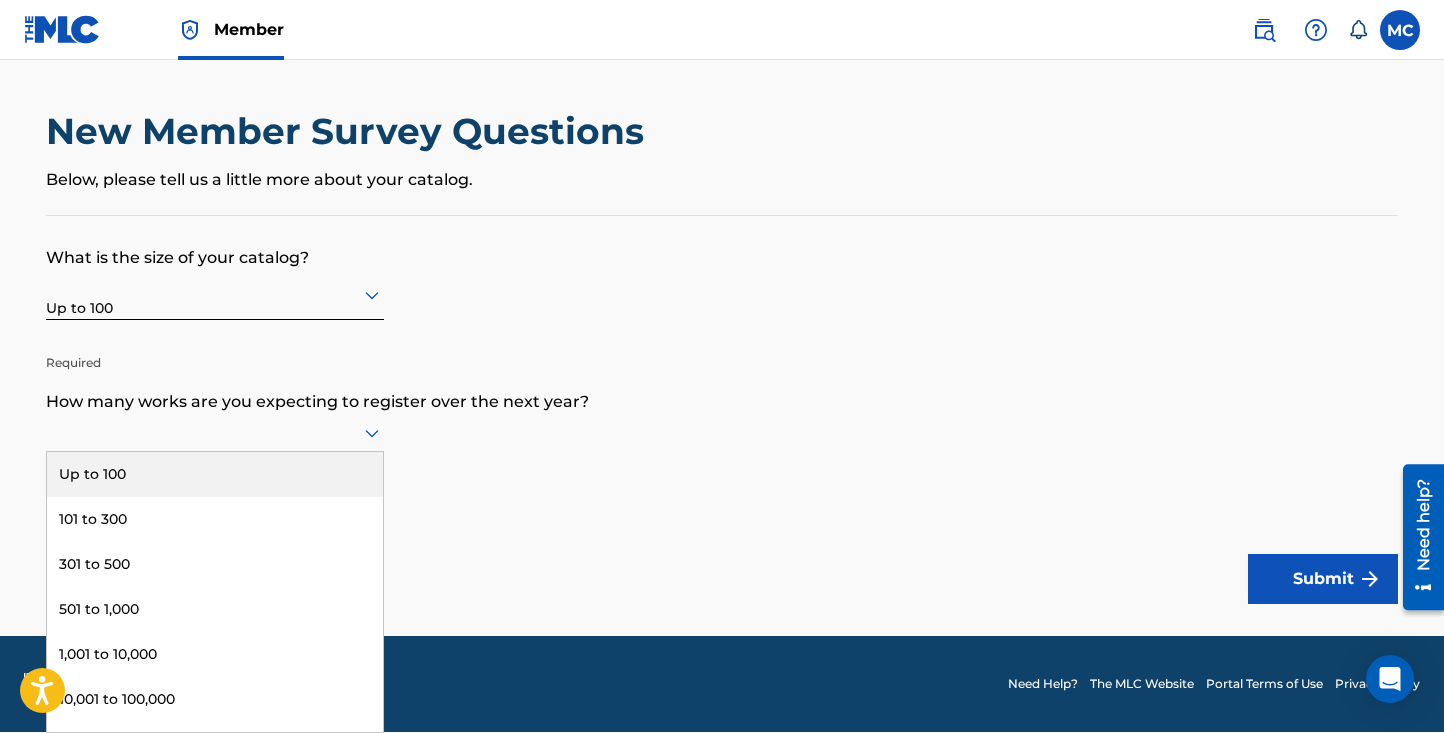 click on "Up to 100" at bounding box center (215, 474) 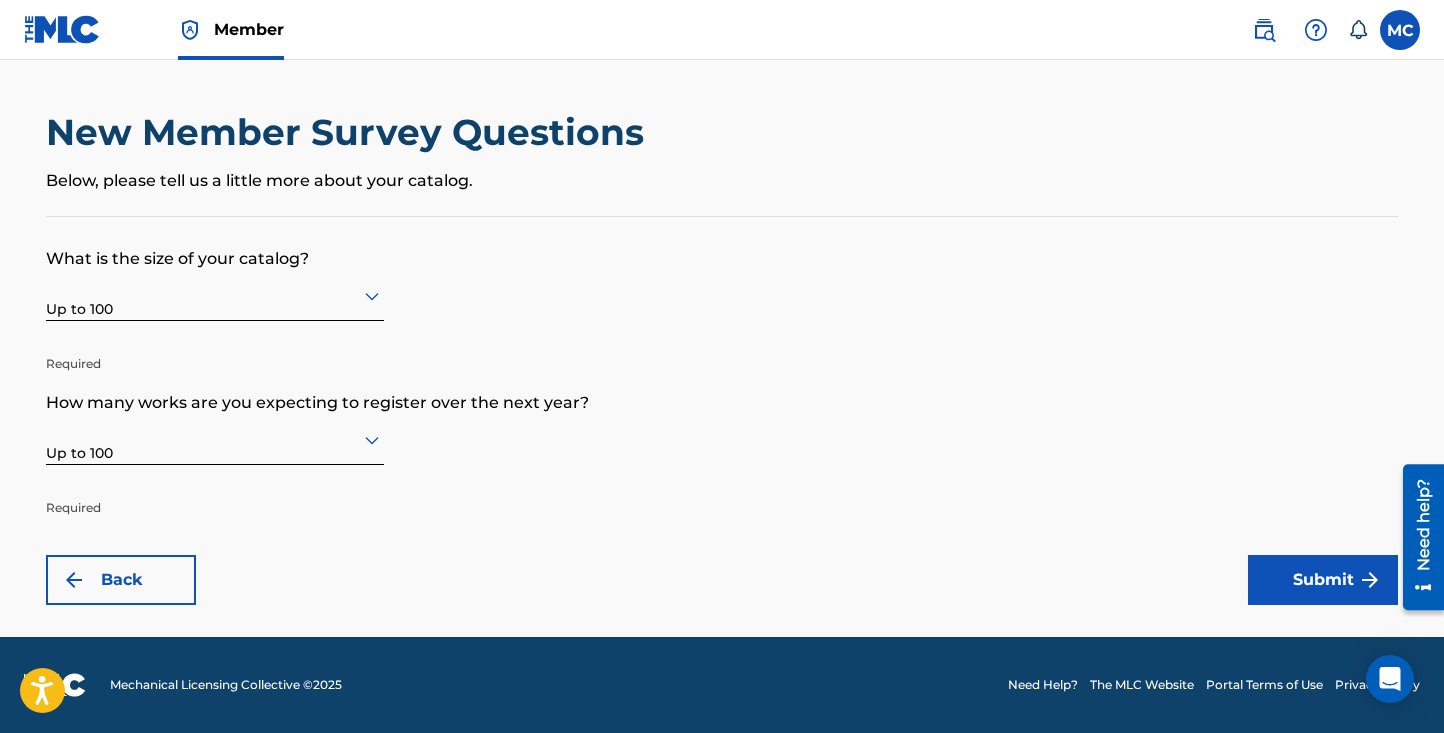 click on "Submit" at bounding box center (1323, 580) 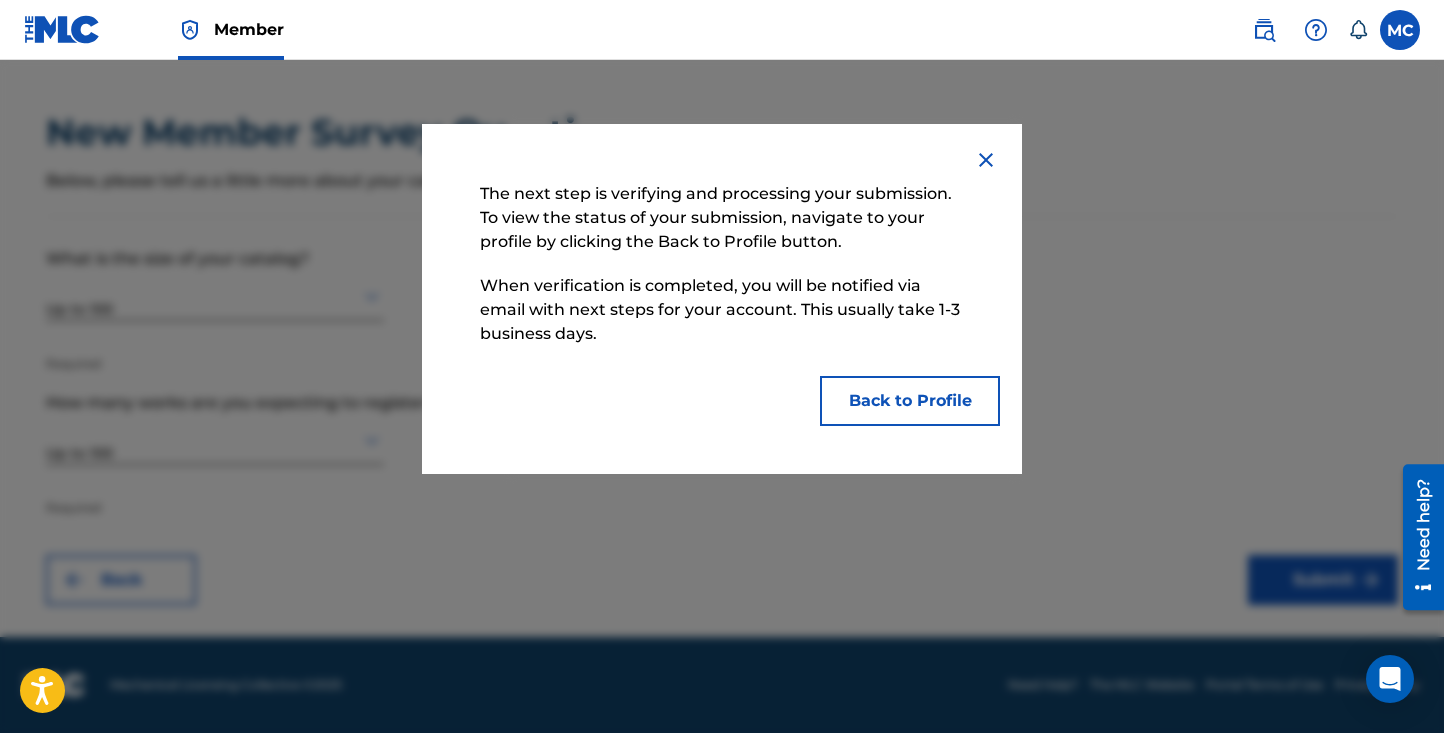 click on "Back to Profile" at bounding box center [910, 401] 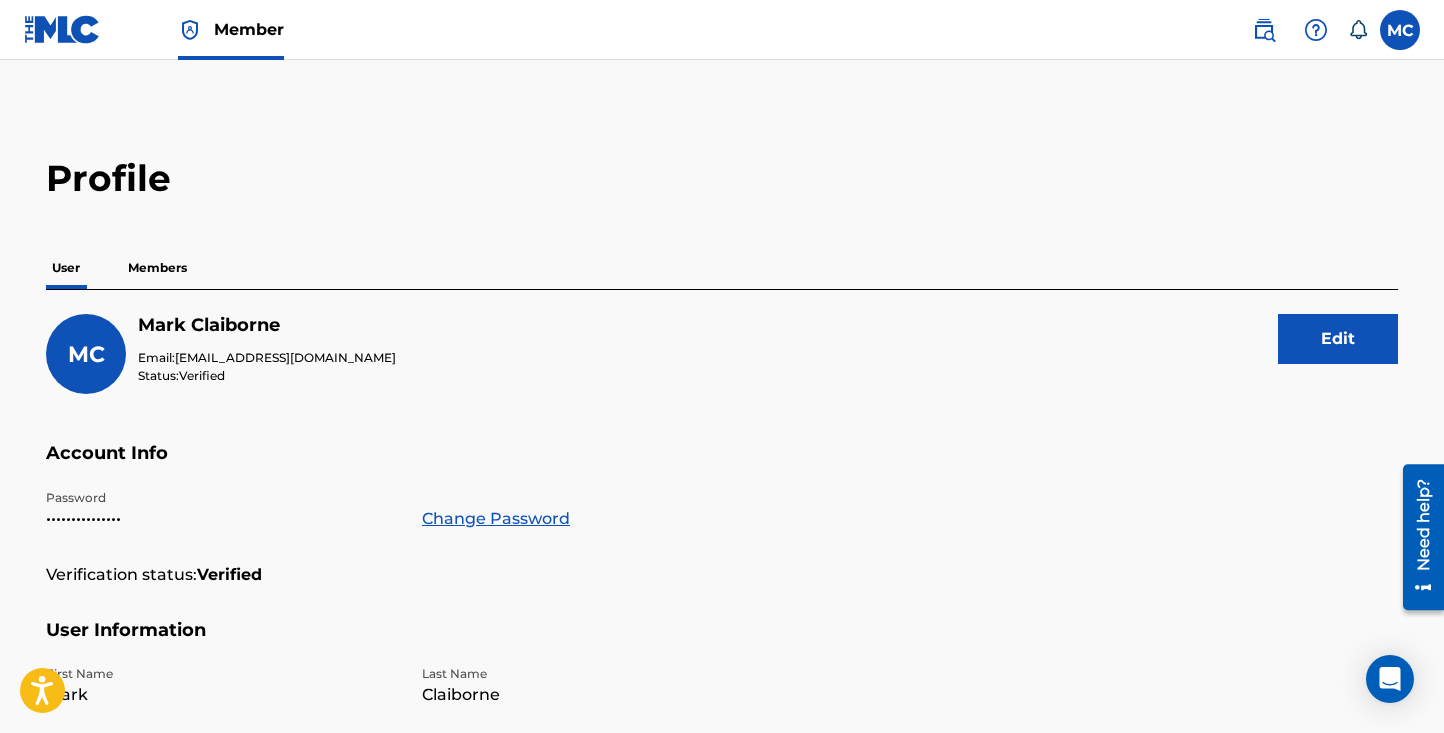 click on "Members" at bounding box center [157, 268] 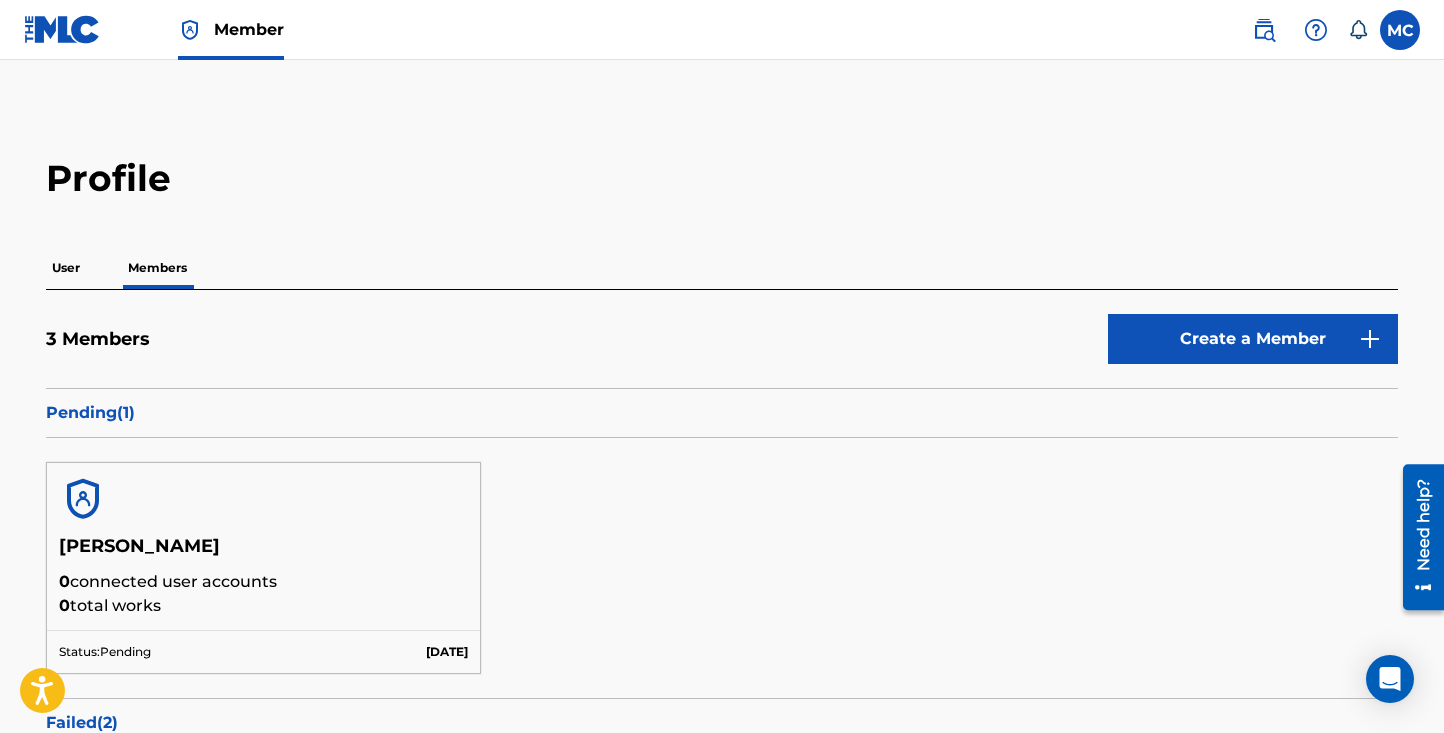 scroll, scrollTop: 36, scrollLeft: 0, axis: vertical 